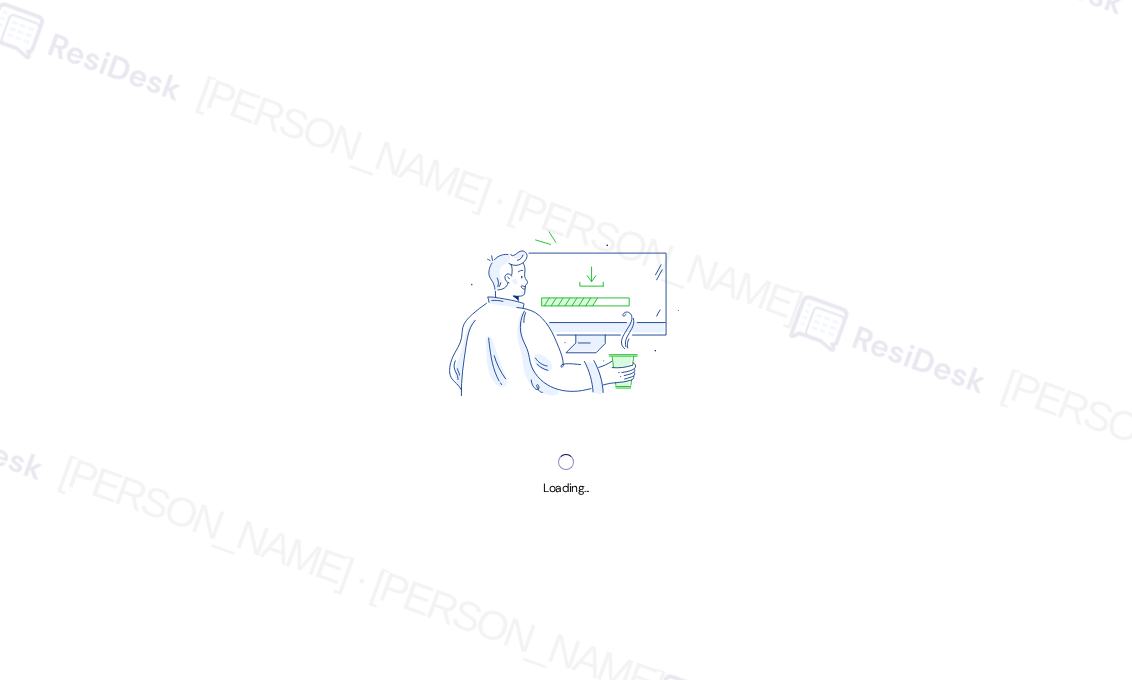 scroll, scrollTop: 0, scrollLeft: 0, axis: both 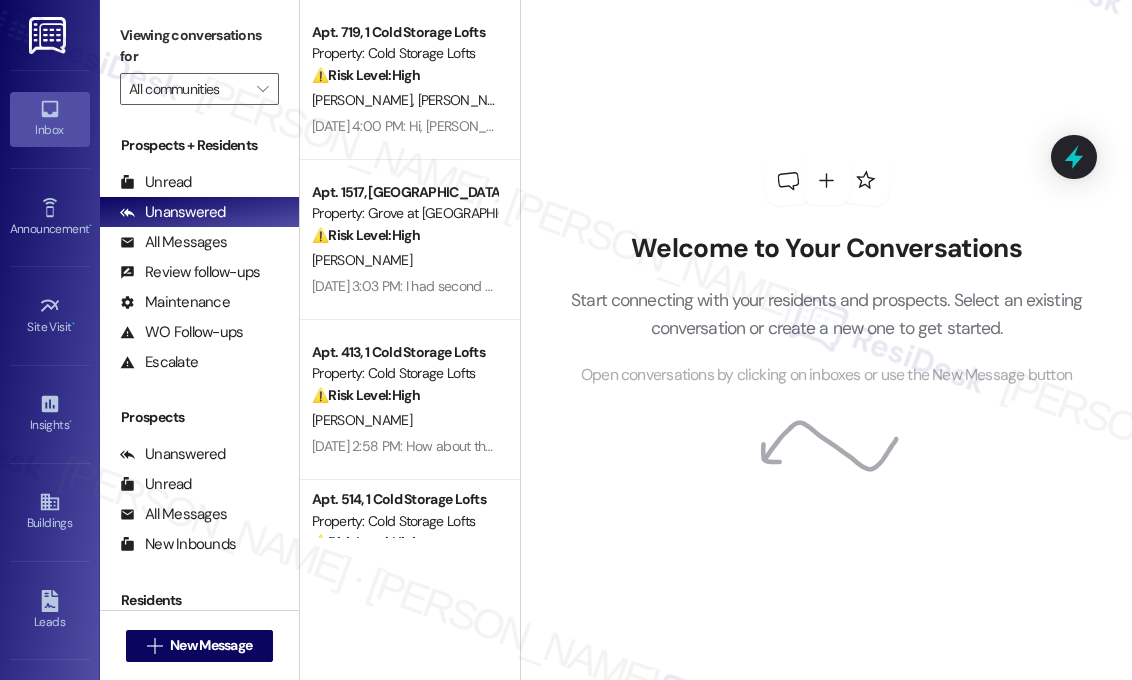 drag, startPoint x: 941, startPoint y: 0, endPoint x: 642, endPoint y: 97, distance: 314.34058 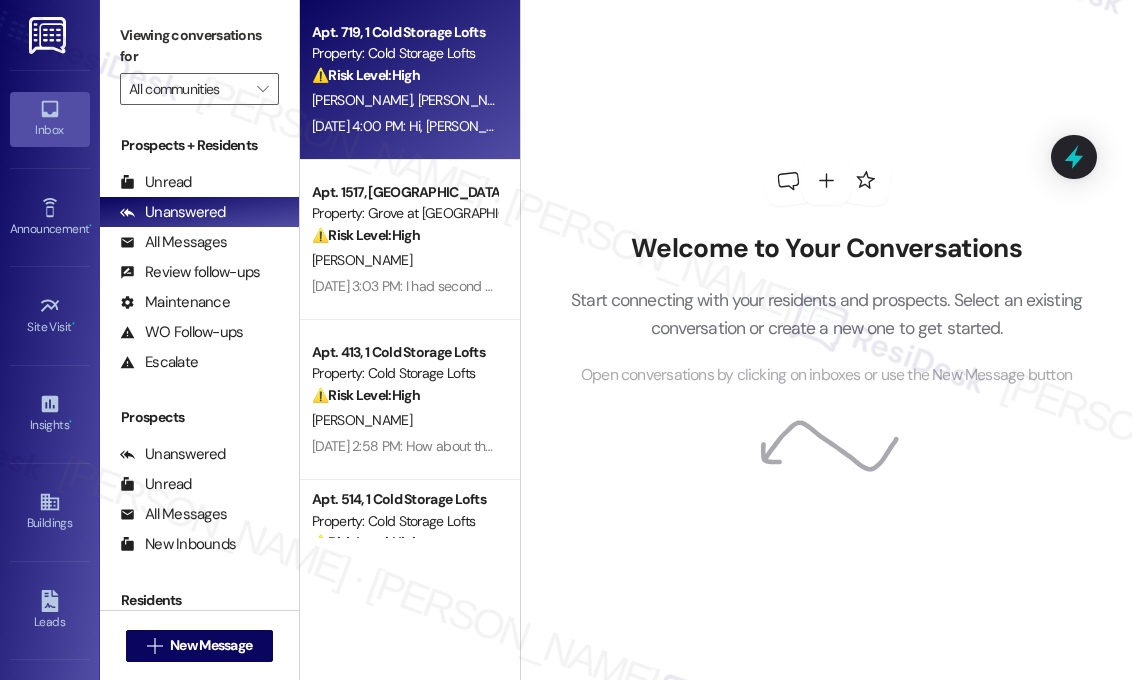 click on "[PERSON_NAME]" at bounding box center [468, 100] 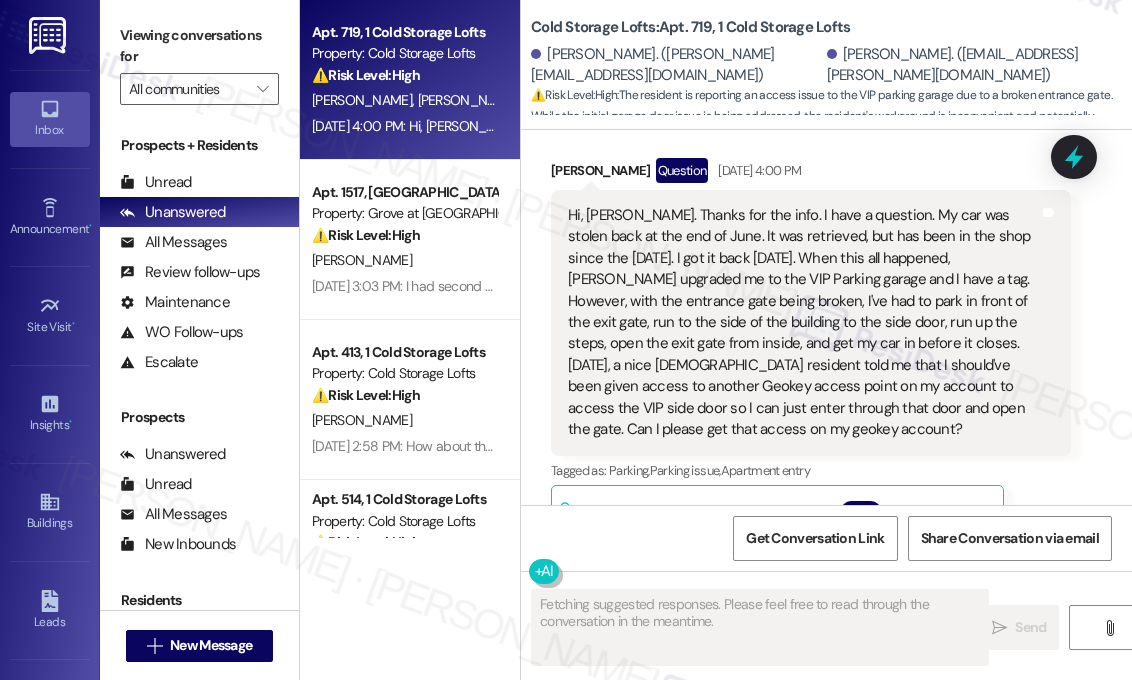 scroll, scrollTop: 22611, scrollLeft: 0, axis: vertical 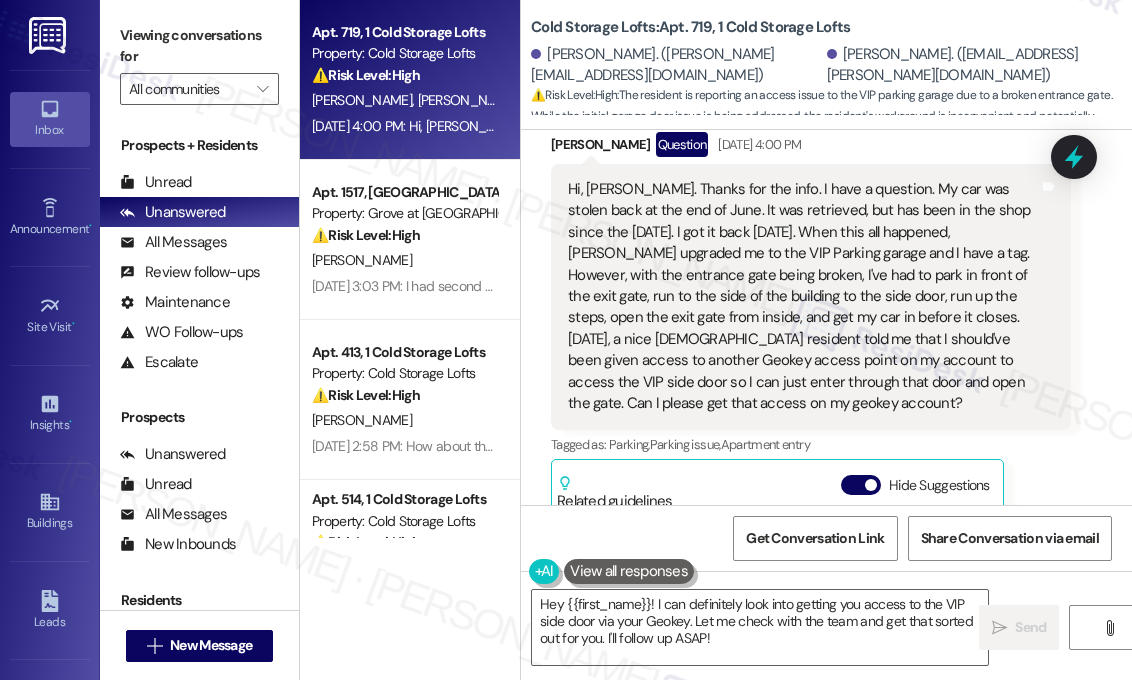 click on "Tabitha Secor Question Jul 25, 2025 at 4:00 PM Hi, Sarah. Thanks for the info. I have a question. My car was stolen back at the end of June. It was retrieved, but has been in the shop since the 30th of June. I got it back last Friday. When this all happened, Michael upgraded me to the VIP Parking garage and I have a tag. However, with the entrance gate being broken, I've had to park in front of the exit gate, run to the side of the building to the side door, run up the steps, open the exit gate from inside, and get my car in before it closes. Yesterday, a nice lady resident told me that I should've been given access to another Geokey access point on my account to access the VIP side door so I can just enter through that door and open the gate. Can I please get that access on my geokey account? Tags and notes Tagged as:   Parking ,  Click to highlight conversations about Parking Parking issue ,  Click to highlight conversations about Parking issue Apartment entry  Related guidelines Hide Suggestions Created" at bounding box center (811, 461) 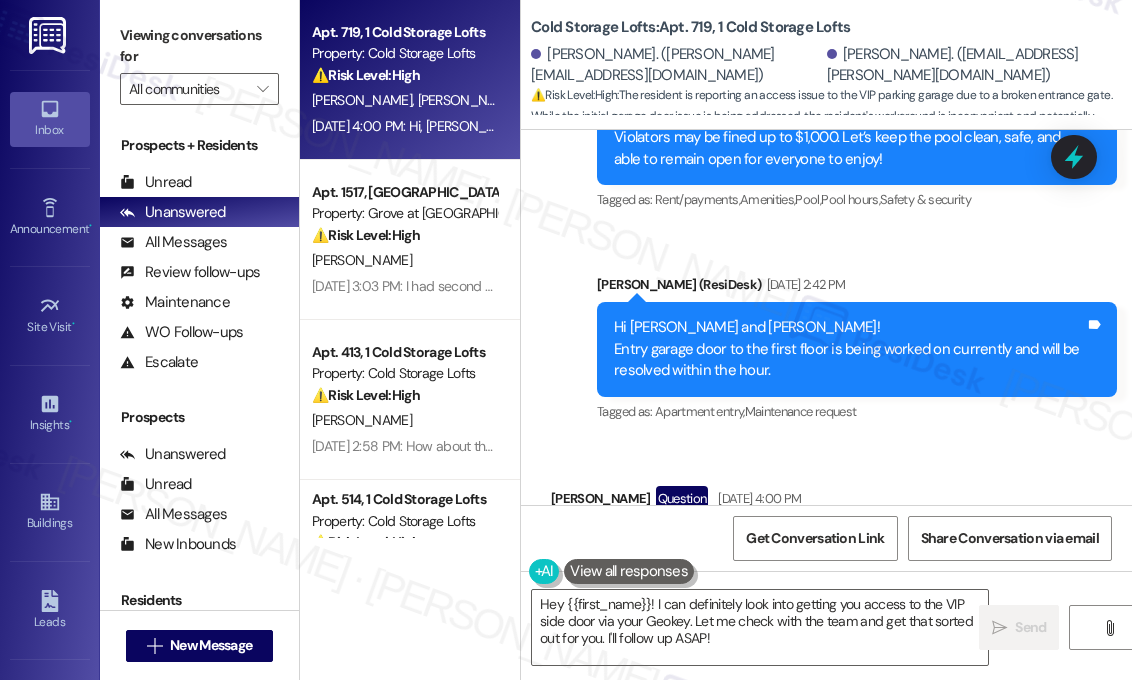 scroll, scrollTop: 22317, scrollLeft: 0, axis: vertical 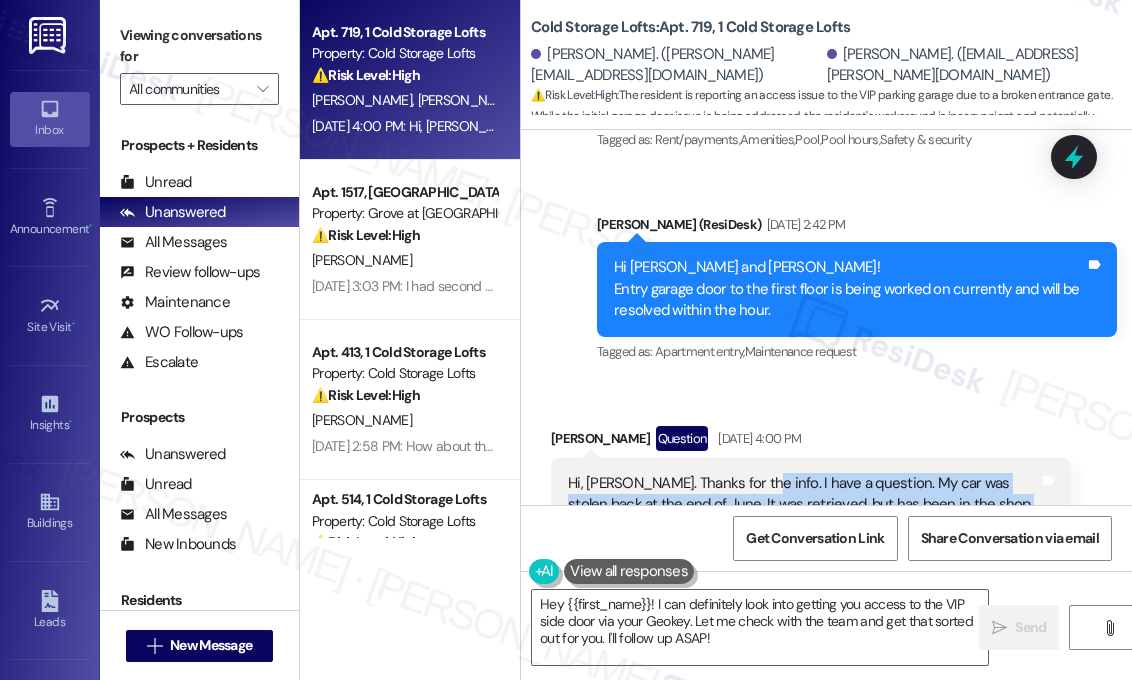 drag, startPoint x: 727, startPoint y: 392, endPoint x: 748, endPoint y: 204, distance: 189.16924 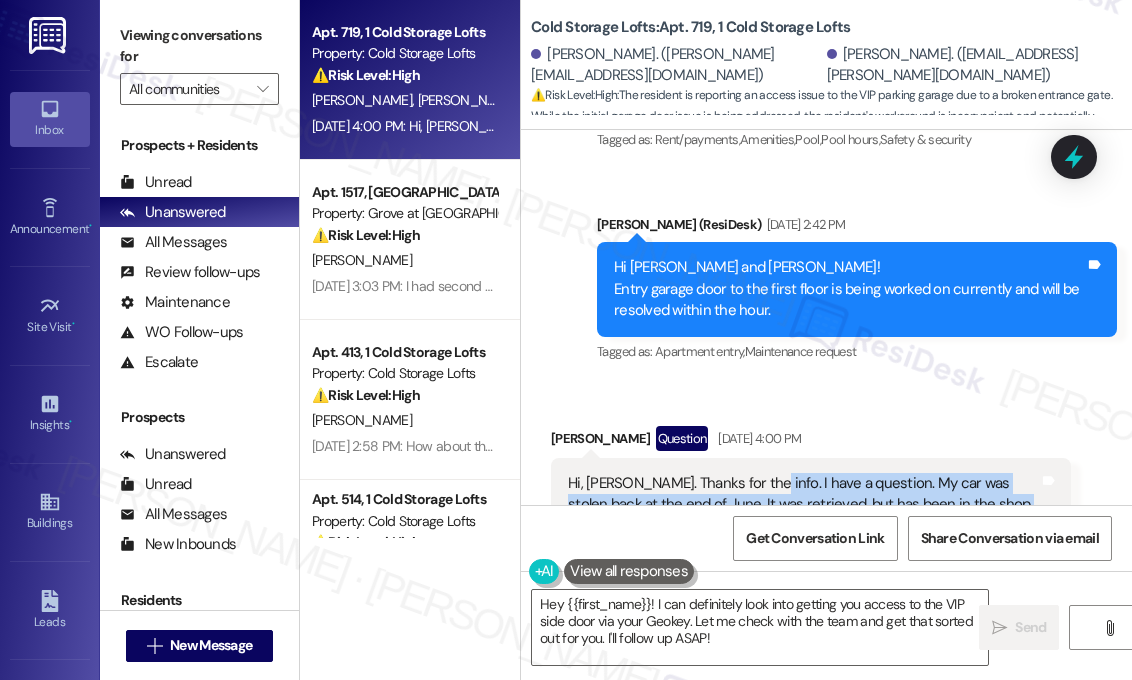 copy on "have a question. My car was stolen back at the end of June. It was retrieved, but has been in the shop since the 30th of June. I got it back last Friday. When this all happened, Michael upgraded me to the VIP Parking garage and I have a tag. However, with the entrance gate being broken, I've had to park in front of the exit gate, run to the side of the building to the side door, run up the steps, open the exit gate from inside, and get my car in before it closes. Yesterday, a nice lady resident told me that I should've been given access to another Geokey access point on my account to access the VIP side door so I can just enter through that door and open the gate. Can I please get that access on my geokey account?" 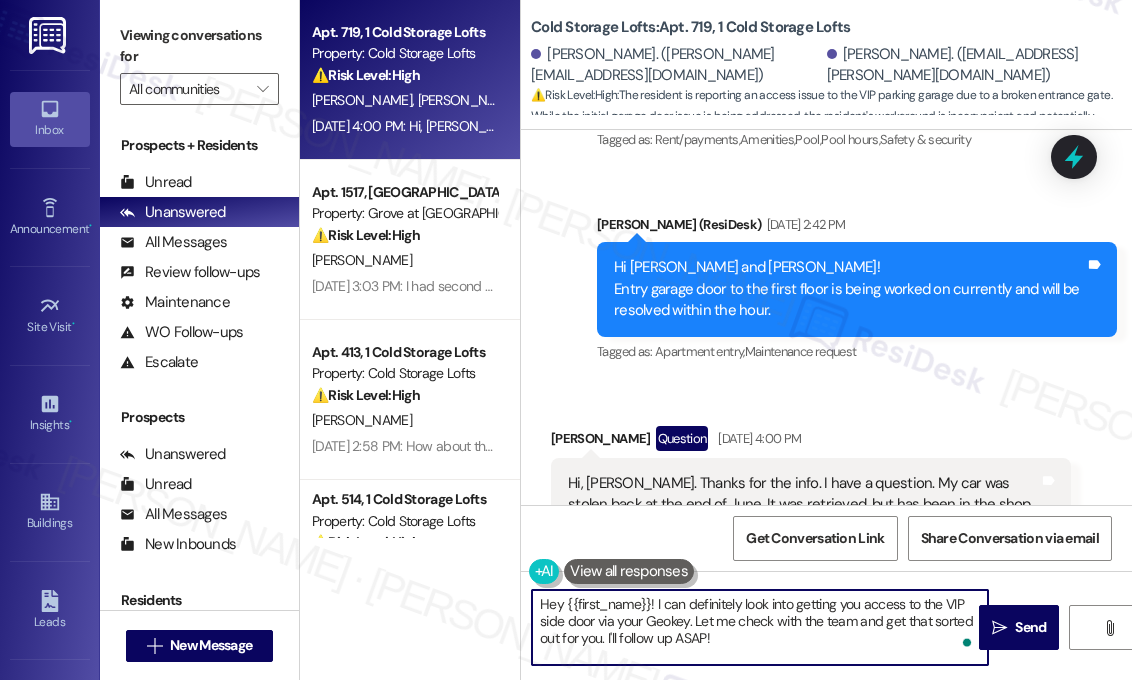 drag, startPoint x: 756, startPoint y: 647, endPoint x: 656, endPoint y: 606, distance: 108.078674 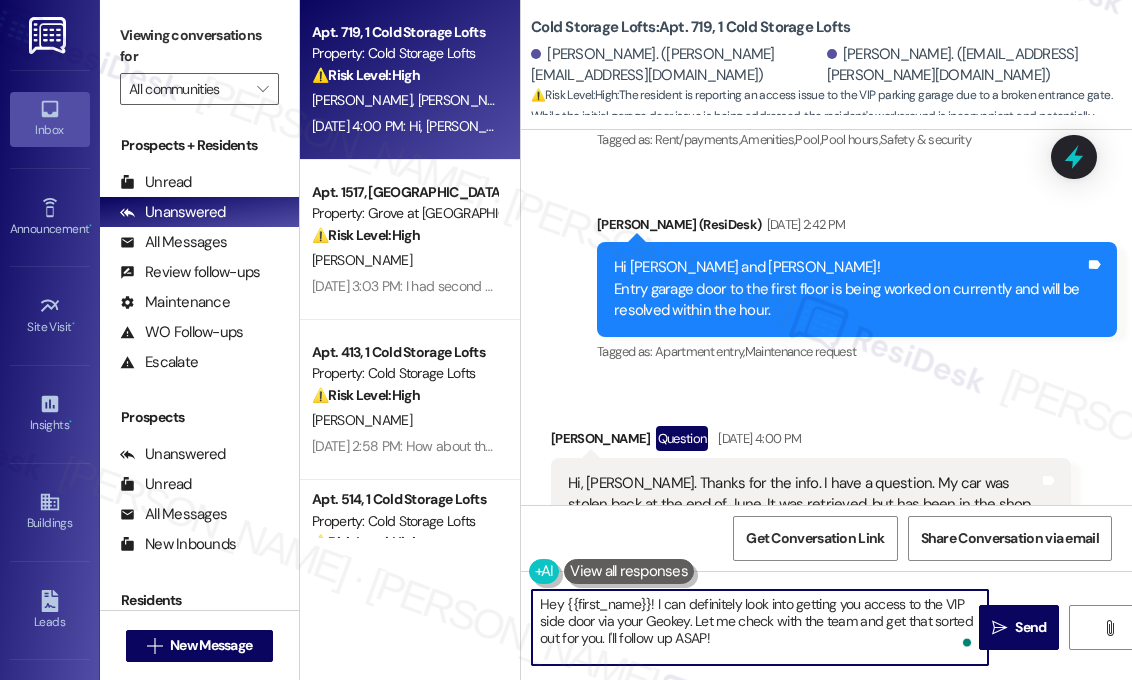 click on "Hey {{first_name}}! I can definitely look into getting you access to the VIP side door via your Geokey. Let me check with the team and get that sorted out for you. I'll follow up ASAP!" at bounding box center [760, 627] 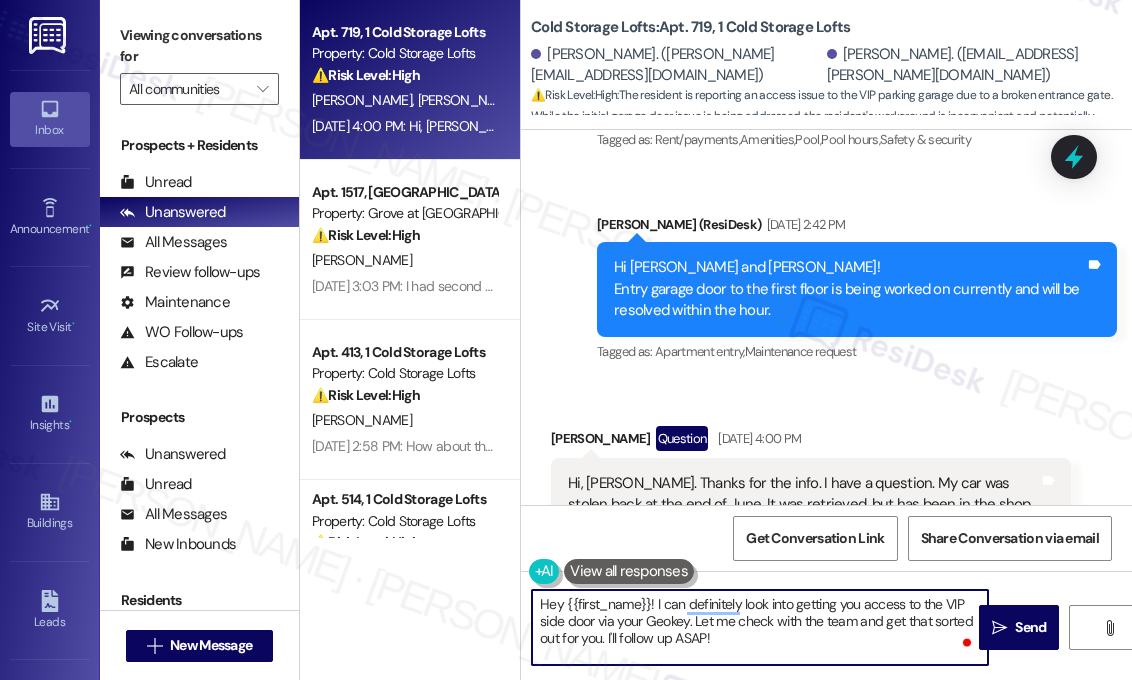 paste on "Thanks for reaching out, and I’m really sorry to hear about everything you’ve been through with your car and the gate access. I understand you were upgraded to VIP parking and currently have a tag, but you're having trouble entering due to the broken entrance gate. Just to confirm—do you still need access to the VIP side door through your Geokey account? I can pass this along to the site team to get it sorted out for you." 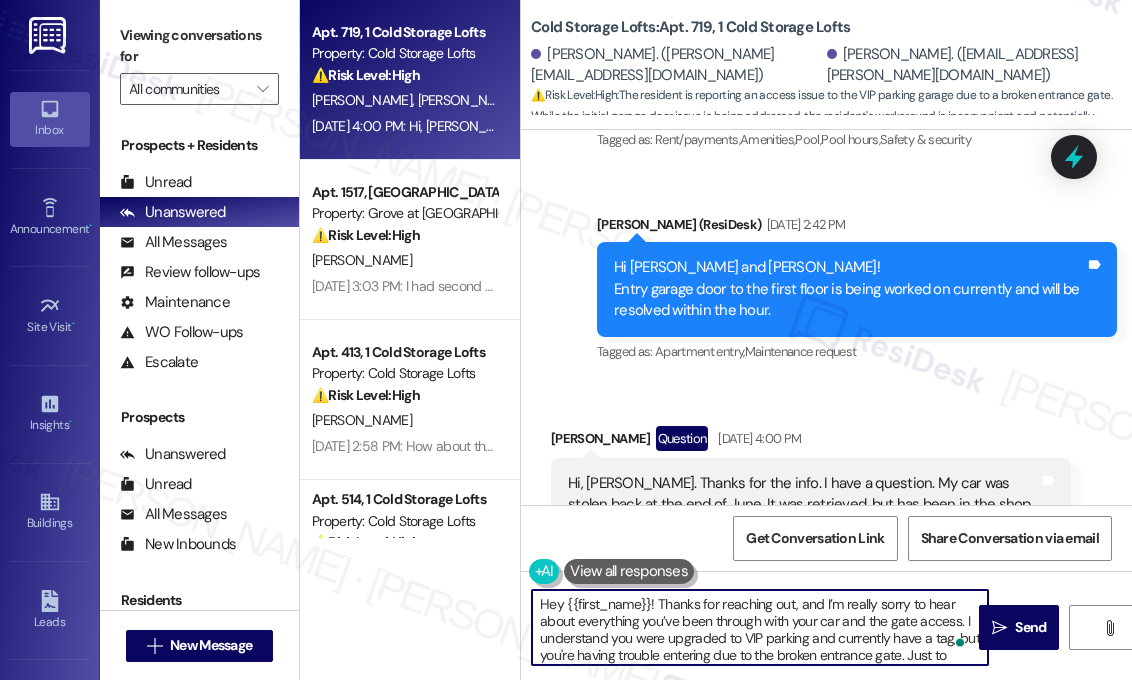 scroll, scrollTop: 50, scrollLeft: 0, axis: vertical 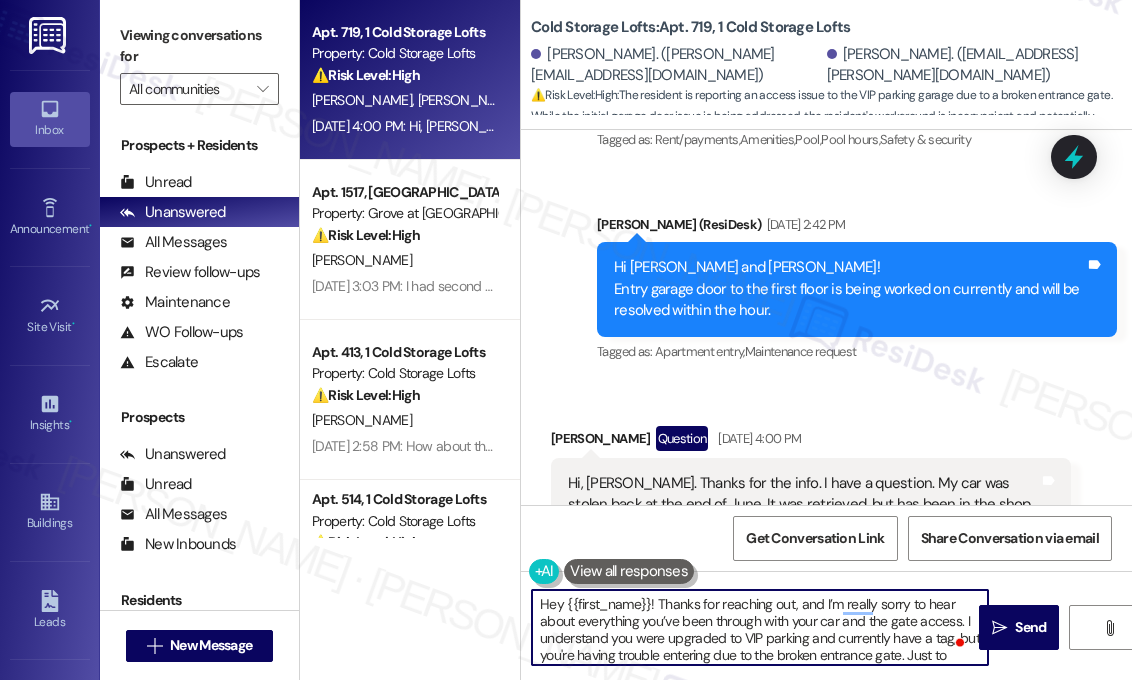 click on "Hey {{first_name}}! Thanks for reaching out, and I’m really sorry to hear about everything you’ve been through with your car and the gate access. I understand you were upgraded to VIP parking and currently have a tag, but you're having trouble entering due to the broken entrance gate. Just to confirm—do you still need access to the VIP side door through your Geokey account? I can pass this along to the site team to get it sorted out for you." at bounding box center (760, 627) 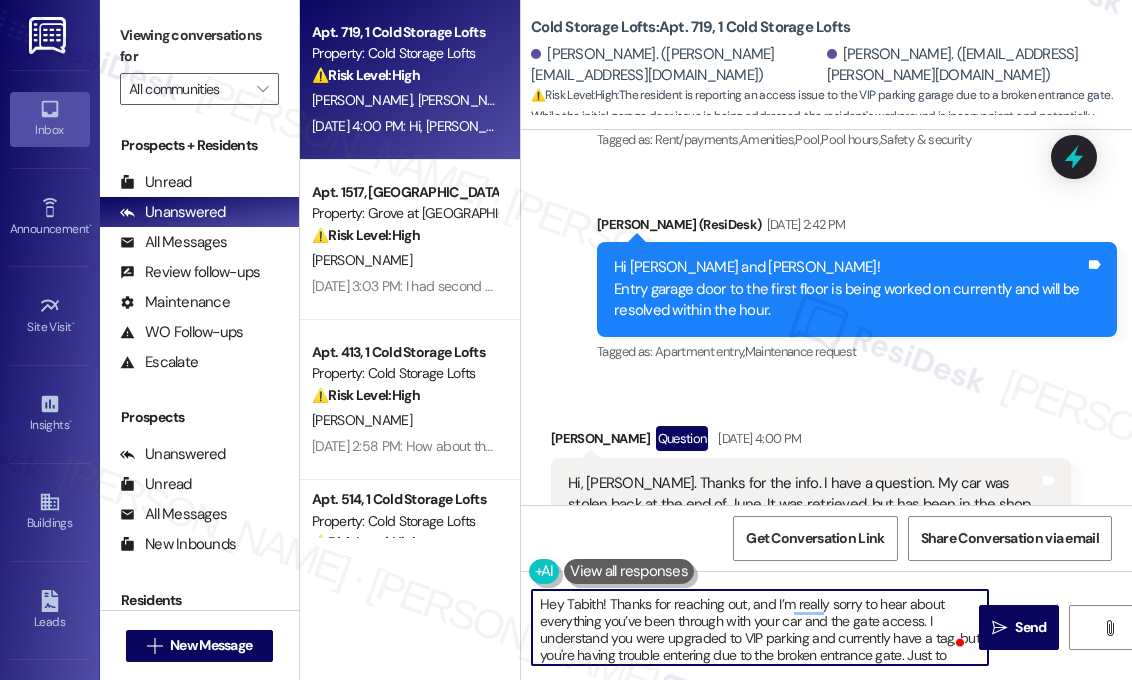 type on "Hey Tabitha! Thanks for reaching out, and I’m really sorry to hear about everything you’ve been through with your car and the gate access. I understand you were upgraded to VIP parking and currently have a tag, but you're having trouble entering due to the broken entrance gate. Just to confirm—do you still need access to the VIP side door through your Geokey account? I can pass this along to the site team to get it sorted out for you." 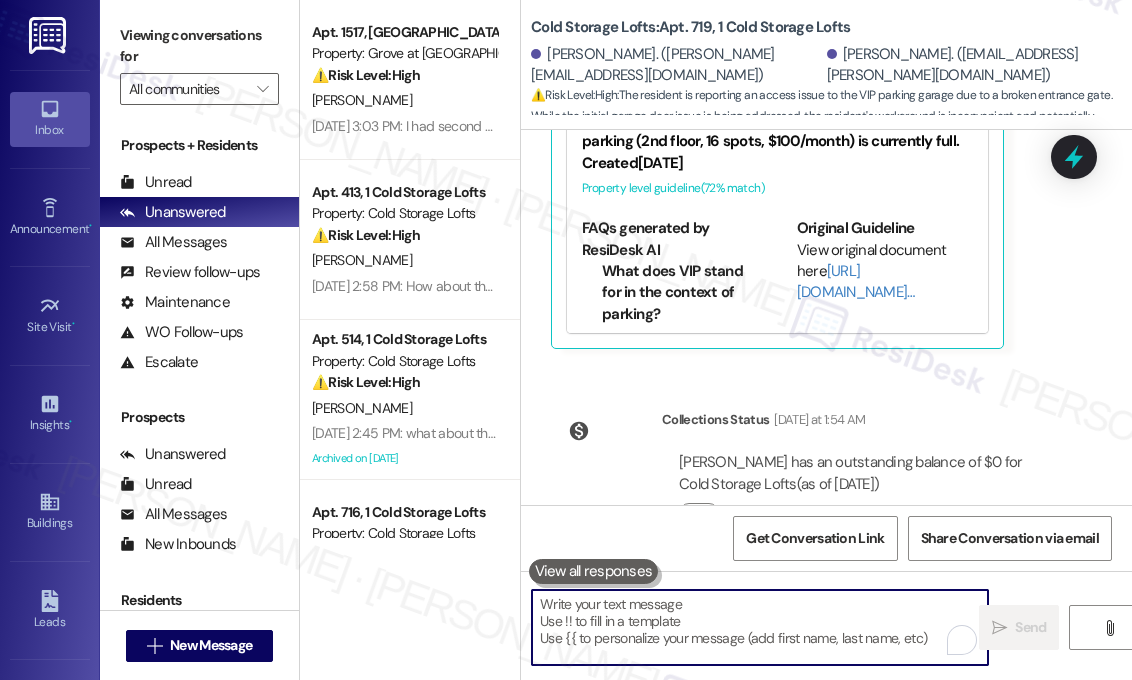 scroll, scrollTop: 23085, scrollLeft: 0, axis: vertical 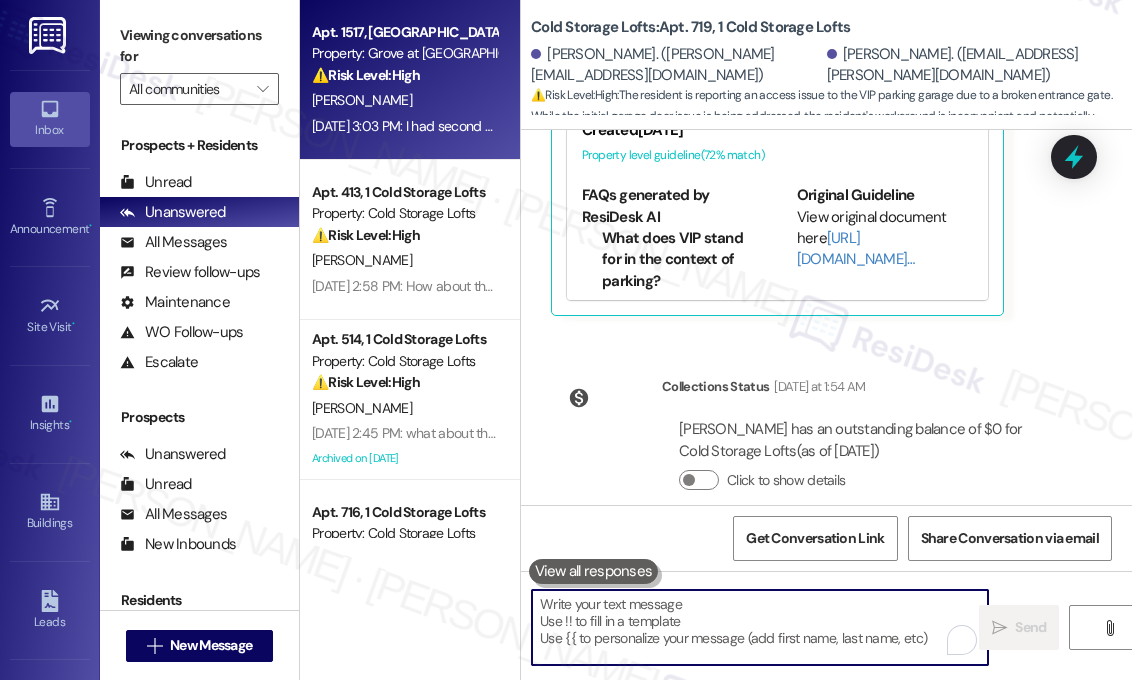 type 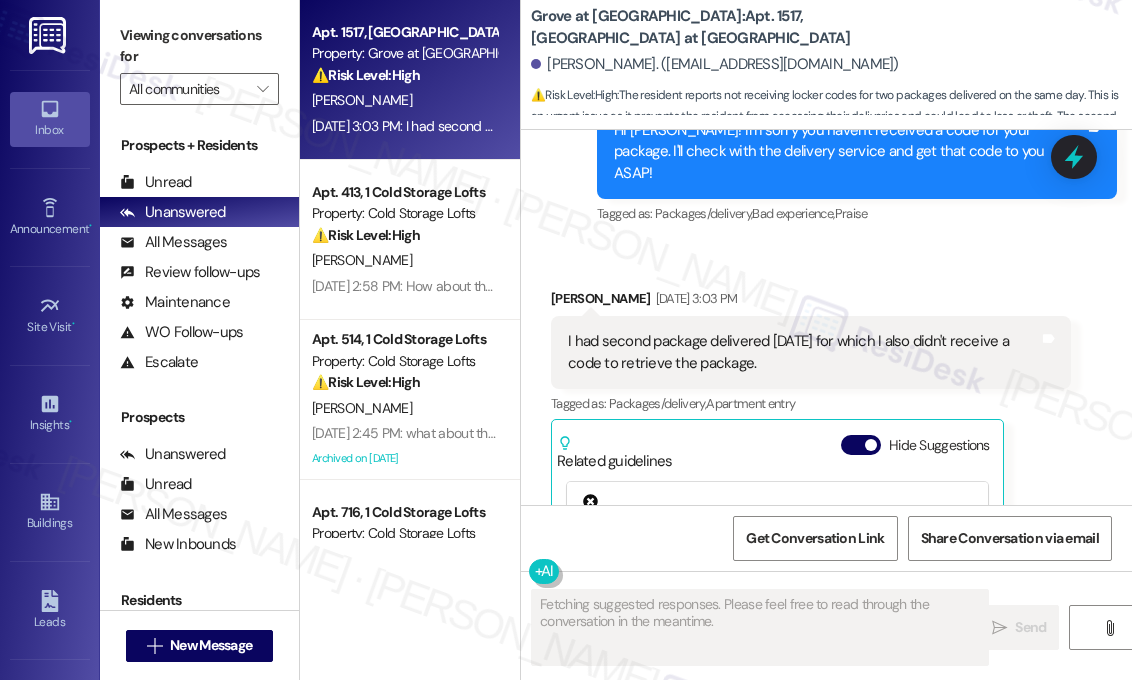 scroll, scrollTop: 17390, scrollLeft: 0, axis: vertical 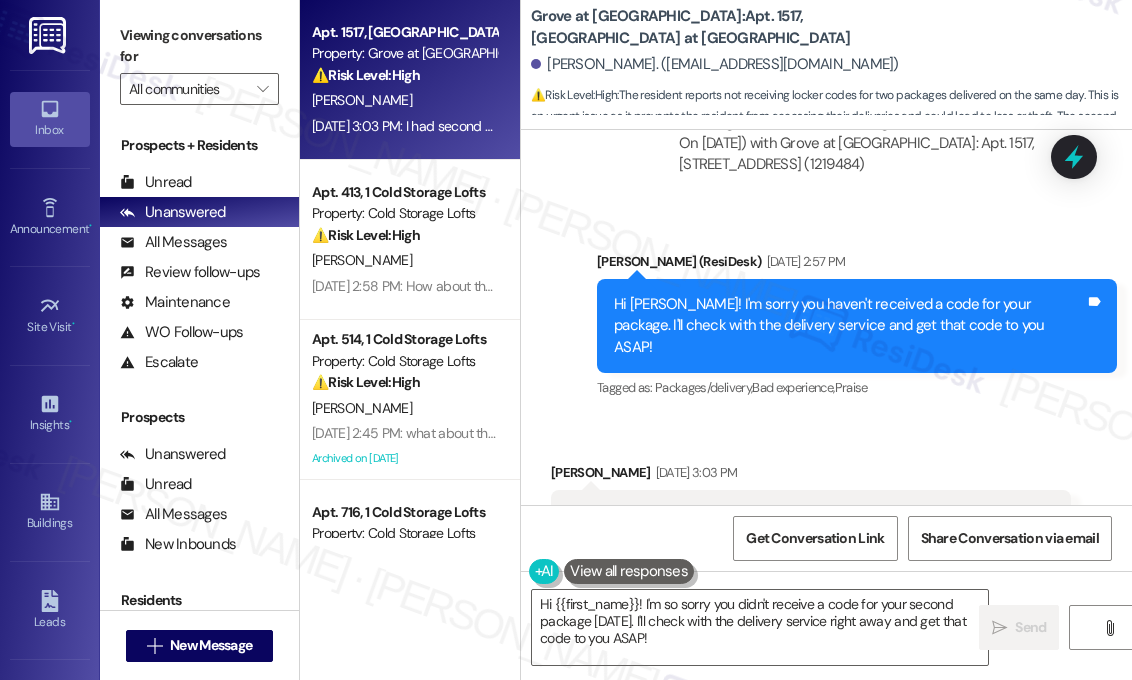 click on "Received via SMS Patricia Gubbe Jul 25, 2025 at 3:03 PM I had  second package delivered today for which I also didn't receive a code to retrieve the package. Tags and notes Tagged as:   Packages/delivery ,  Click to highlight conversations about Packages/delivery Apartment entry Click to highlight conversations about Apartment entry  Related guidelines Hide Suggestions 'Haven Residential - Grove at Sterling Ridge: Pool gate code is 3-5-1; Visitors and guests can enter the community without a code but need to contact residents directly to access the property gates using the Gatewise app.' Created  a year ago Property level guideline  ( 67 % match) FAQs generated by ResiDesk AI What is the code to access the pool gates? The pool gates all utilize the same code- 3, then 5, then 1. Do visitors and guests need a code to enter the community? Original Guideline View original document here  http://res.cl… Created  a year ago Property level guideline  ( 66 % match) FAQs generated by ResiDesk AI Original Guideline  (" at bounding box center (826, 678) 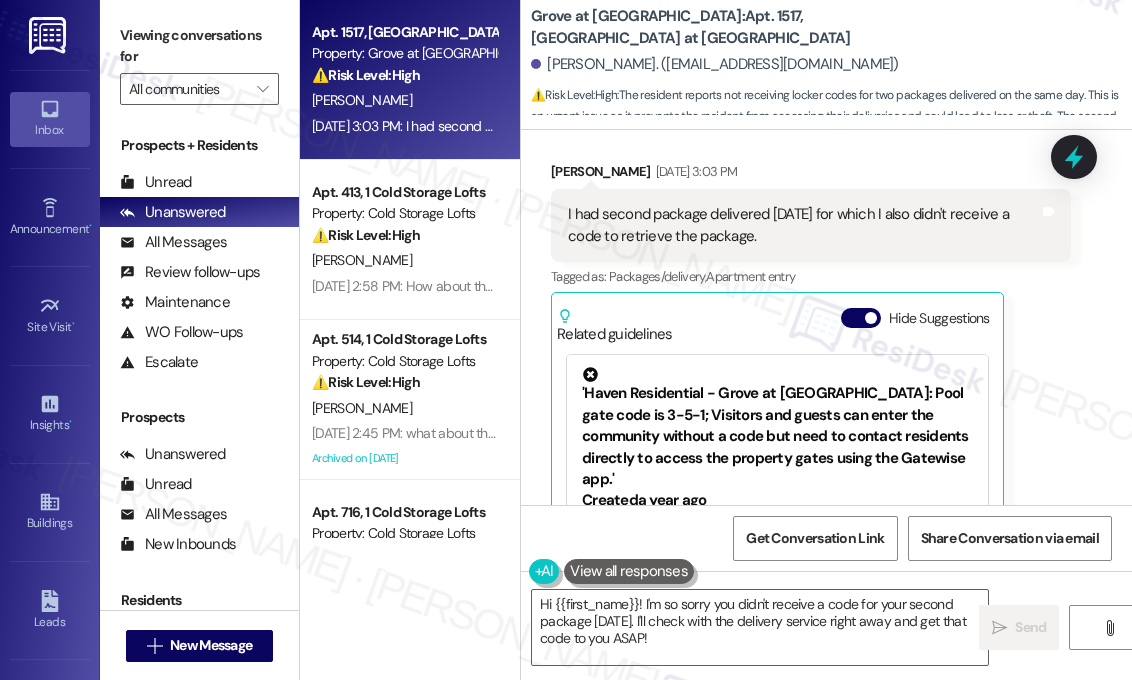 scroll, scrollTop: 17491, scrollLeft: 0, axis: vertical 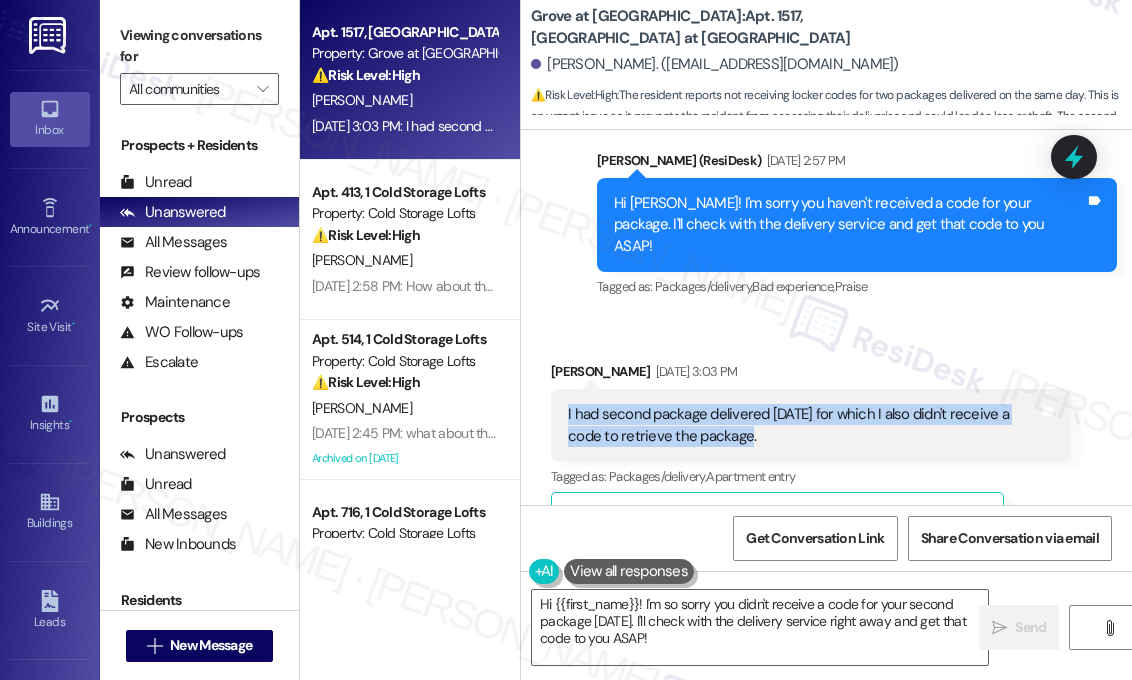 drag, startPoint x: 745, startPoint y: 303, endPoint x: 564, endPoint y: 287, distance: 181.70581 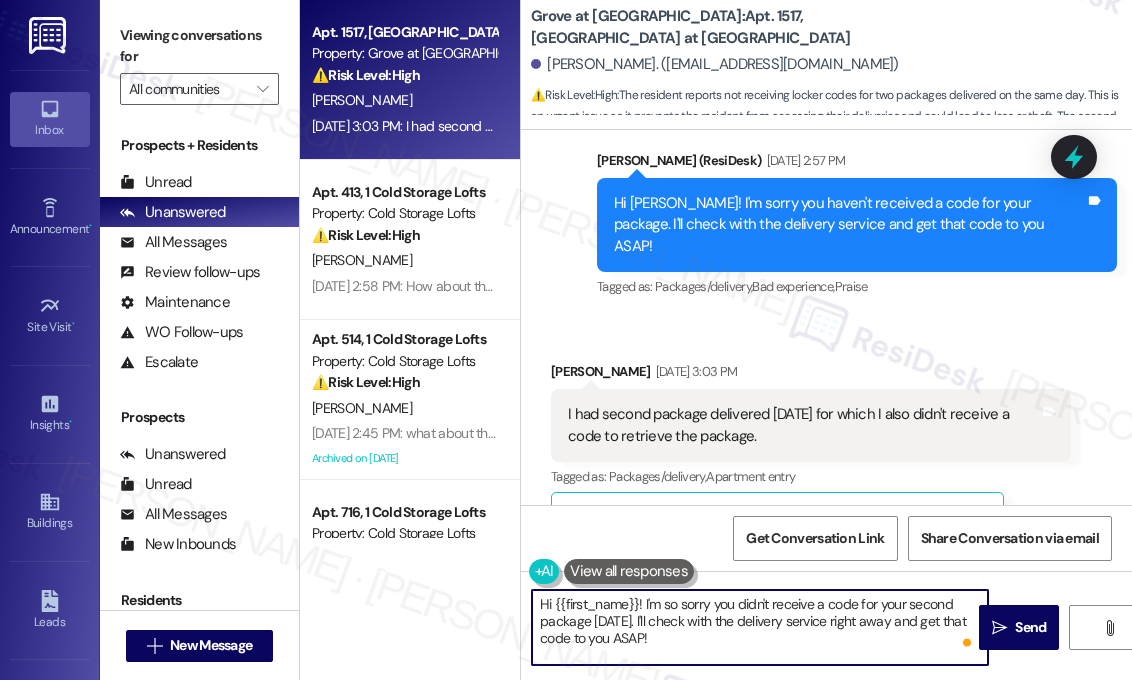 drag, startPoint x: 700, startPoint y: 647, endPoint x: 644, endPoint y: 601, distance: 72.47068 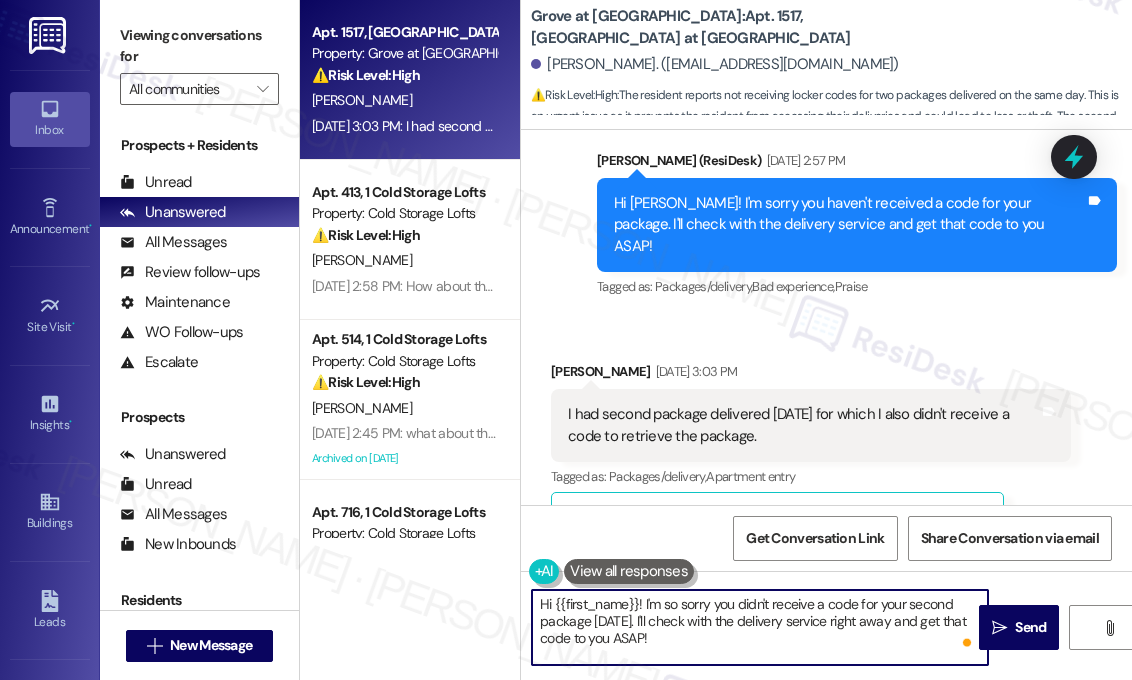 click on "Hi {{first_name}}! I'm so sorry you didn't receive a code for your second package today. I'll check with the delivery service right away and get that code to you ASAP!" at bounding box center [760, 627] 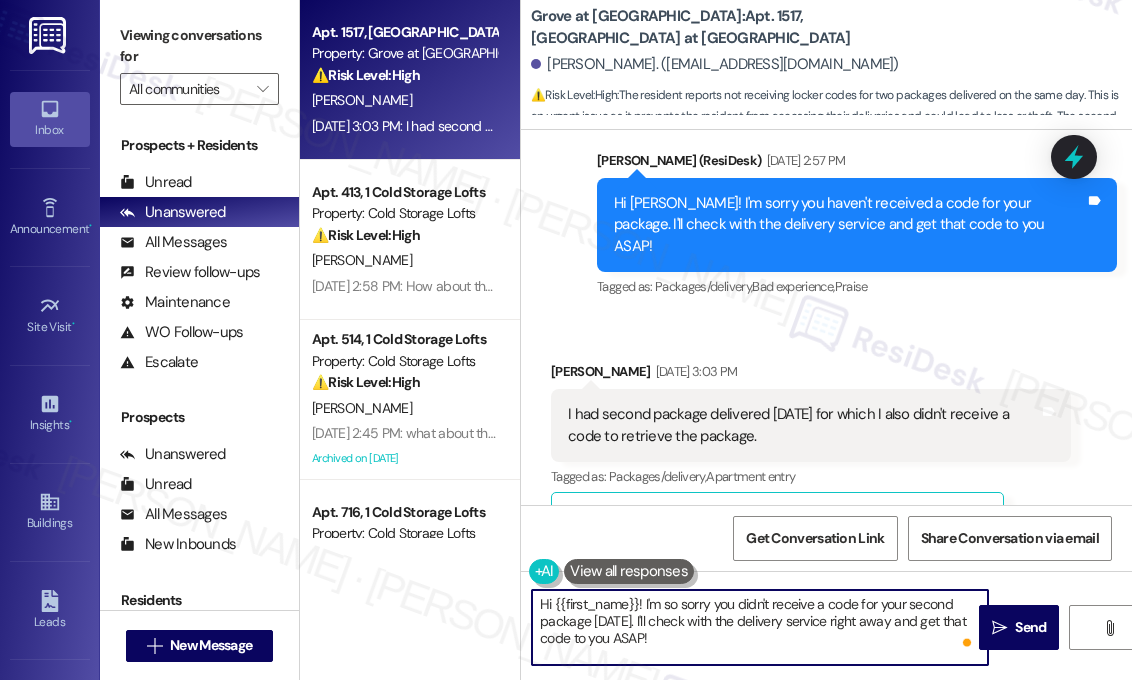 paste on "Thanks for reaching out—sorry to hear you didn’t receive a code for your second package today. Just to confirm, did you receive any kind of notification at all? And was the package addressed correctly to your name and unit? I can follow up with the site team once I have those details." 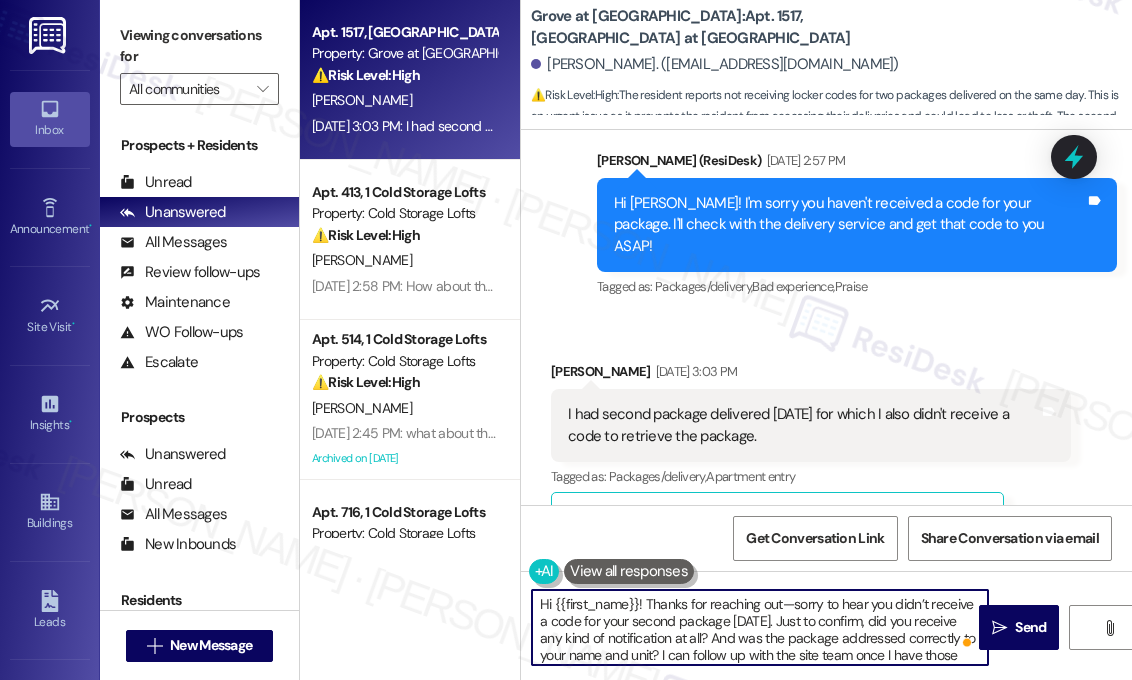 scroll, scrollTop: 16, scrollLeft: 0, axis: vertical 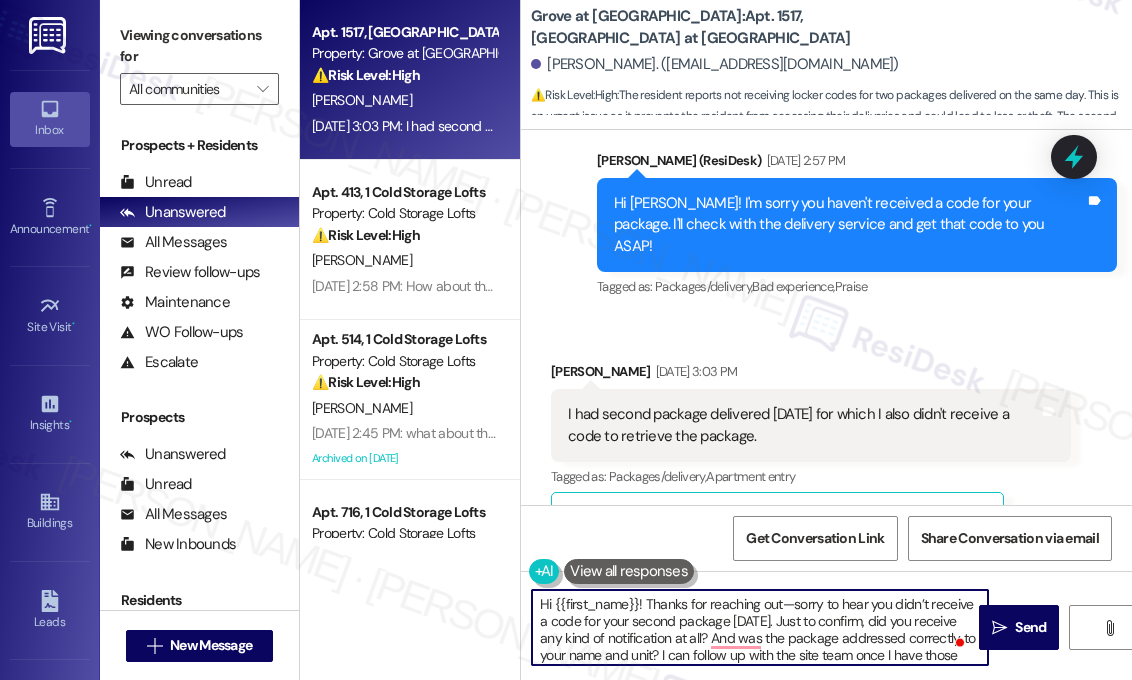 click on "Hi {{first_name}}! Thanks for reaching out—sorry to hear you didn’t receive a code for your second package today. Just to confirm, did you receive any kind of notification at all? And was the package addressed correctly to your name and unit? I can follow up with the site team once I have those details." at bounding box center [760, 627] 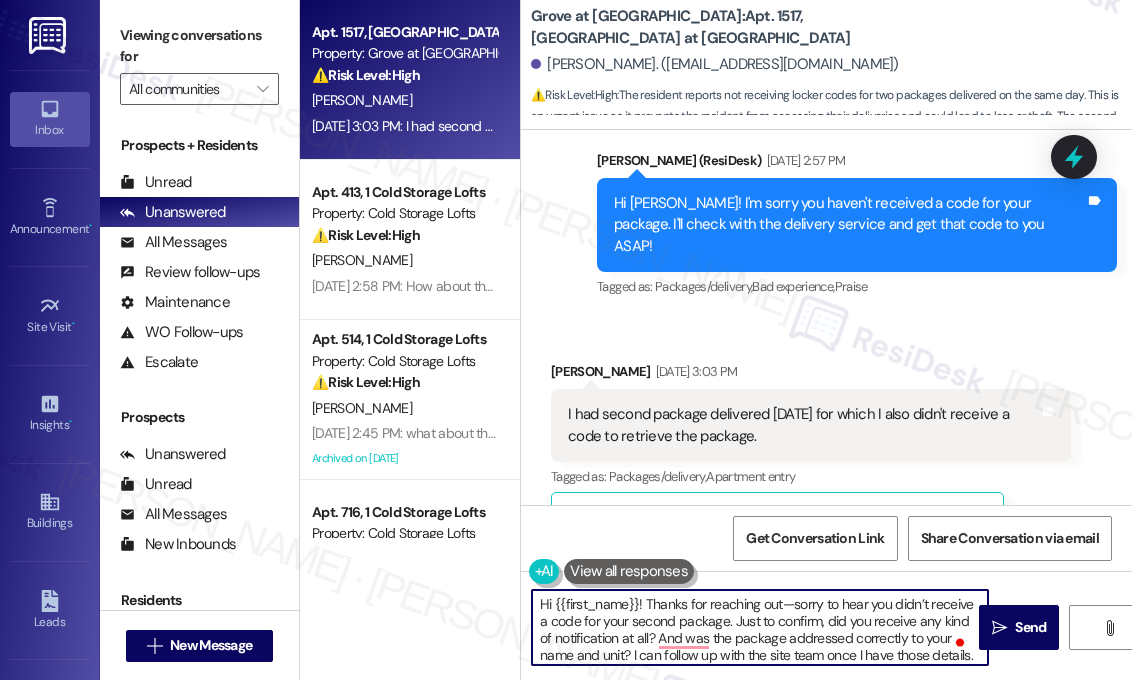 scroll, scrollTop: 4, scrollLeft: 0, axis: vertical 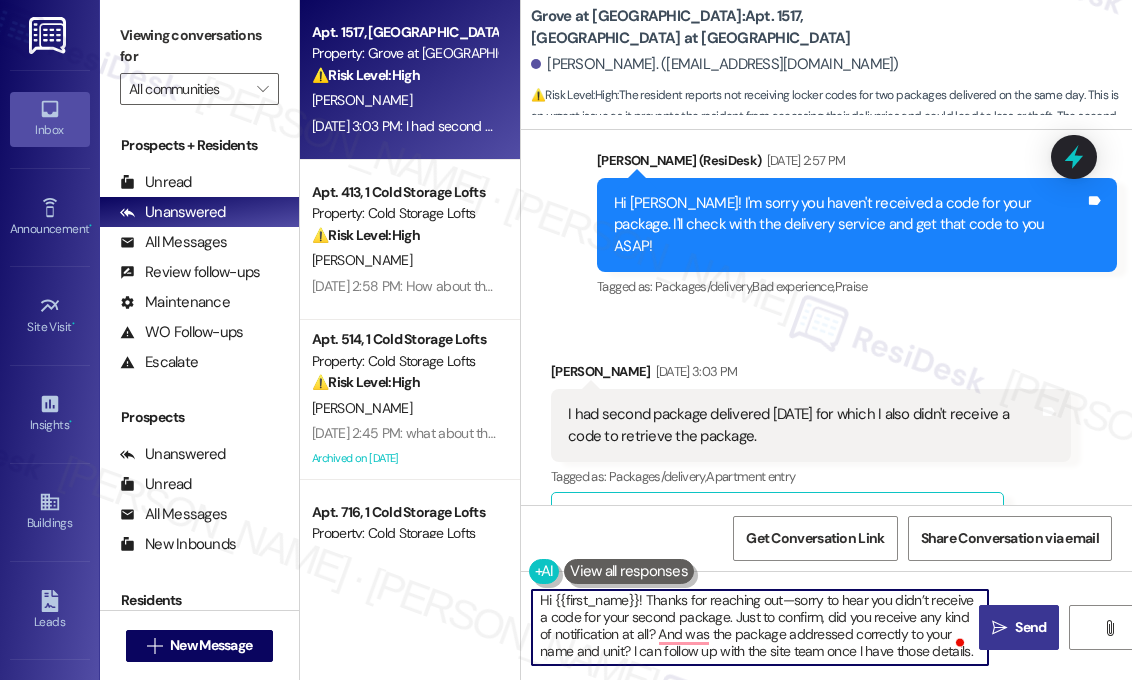 type on "Hi {{first_name}}! Thanks for reaching out—sorry to hear you didn’t receive a code for your second package. Just to confirm, did you receive any kind of notification at all? And was the package addressed correctly to your name and unit? I can follow up with the site team once I have those details." 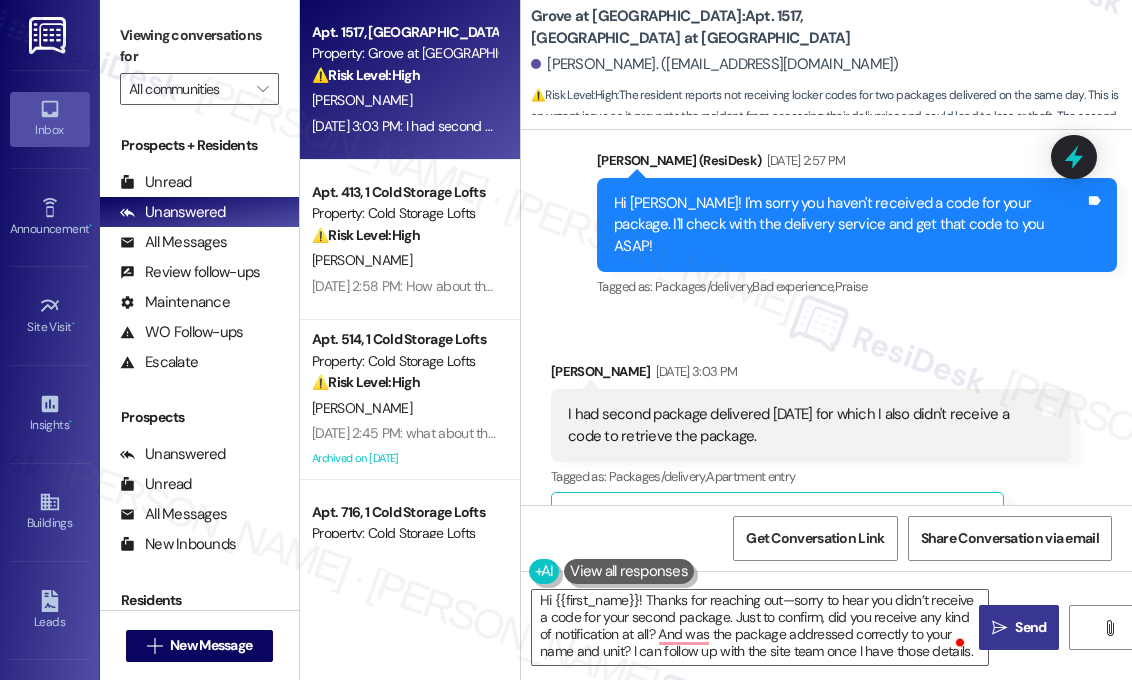 click on "Send" at bounding box center (1030, 627) 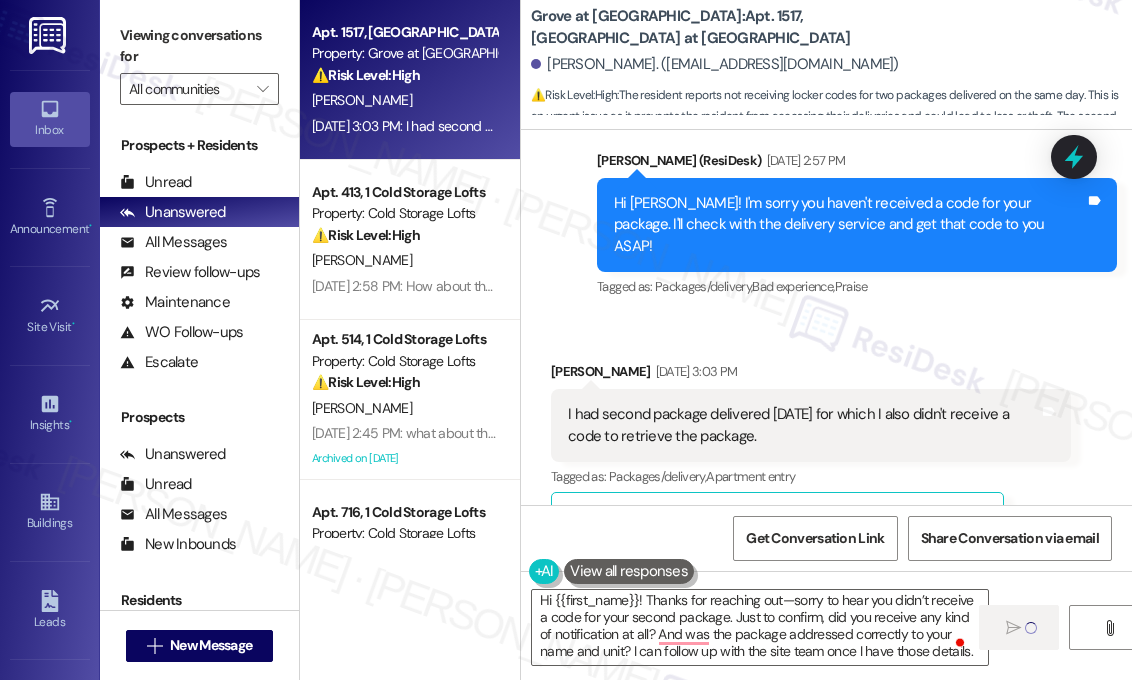 type 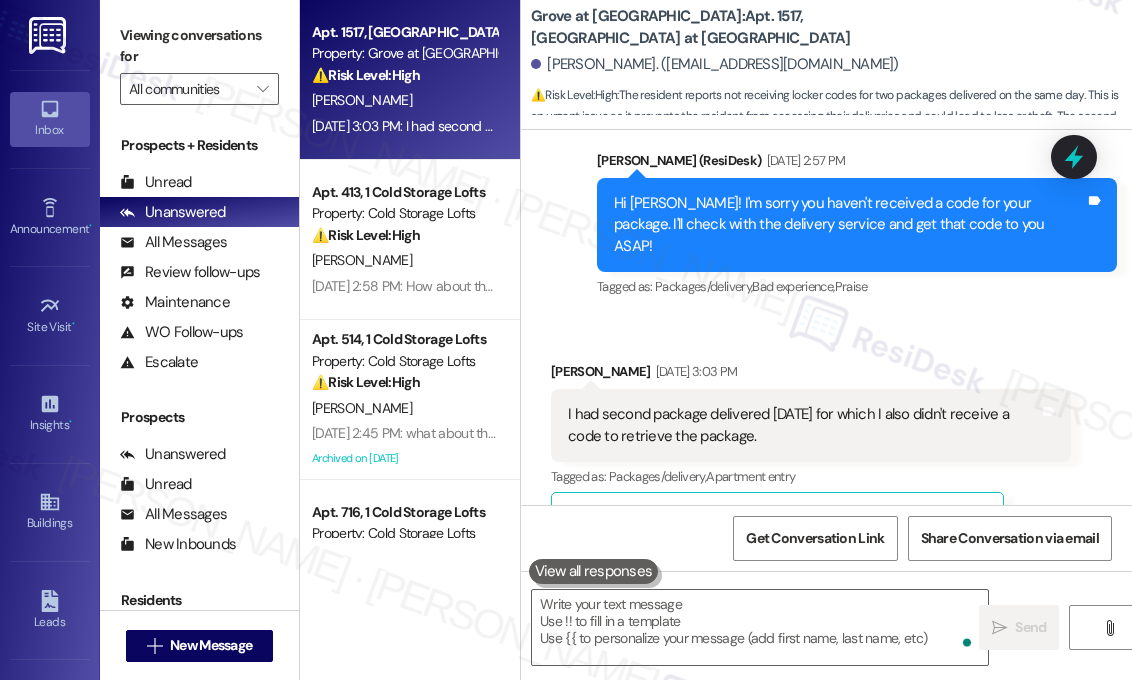 scroll, scrollTop: 0, scrollLeft: 0, axis: both 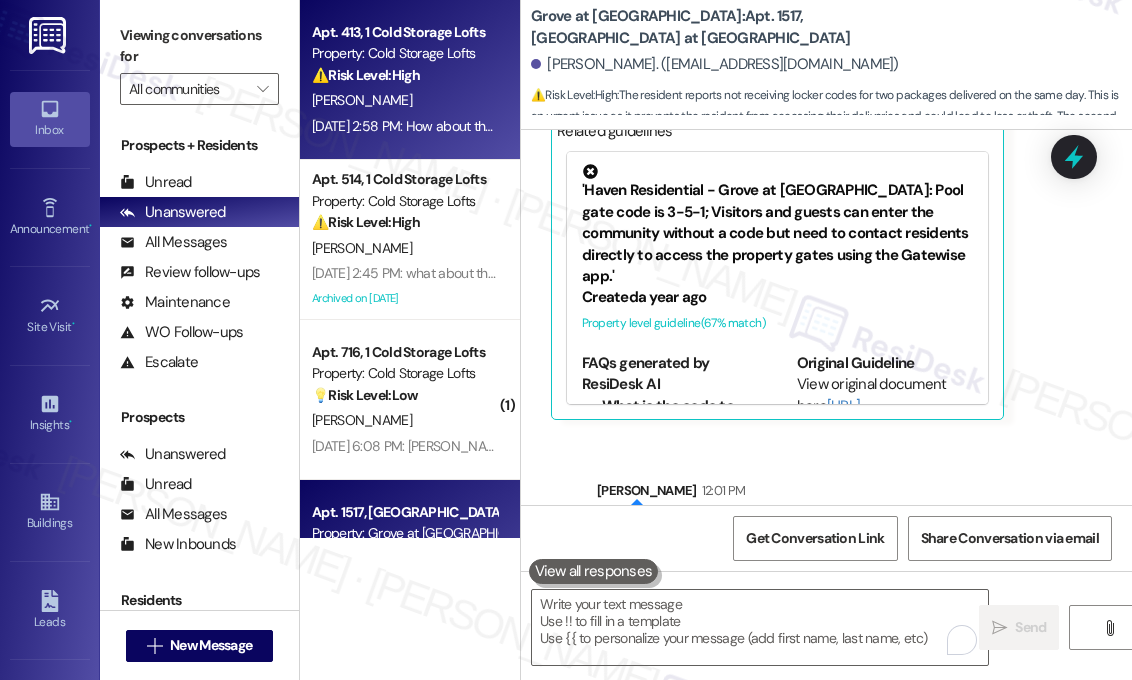 click on "Jul 25, 2025 at 2:58 PM: How about the East elevator??  Ygv Jul 25, 2025 at 2:58 PM: How about the East elevator??  Ygv" at bounding box center [459, 126] 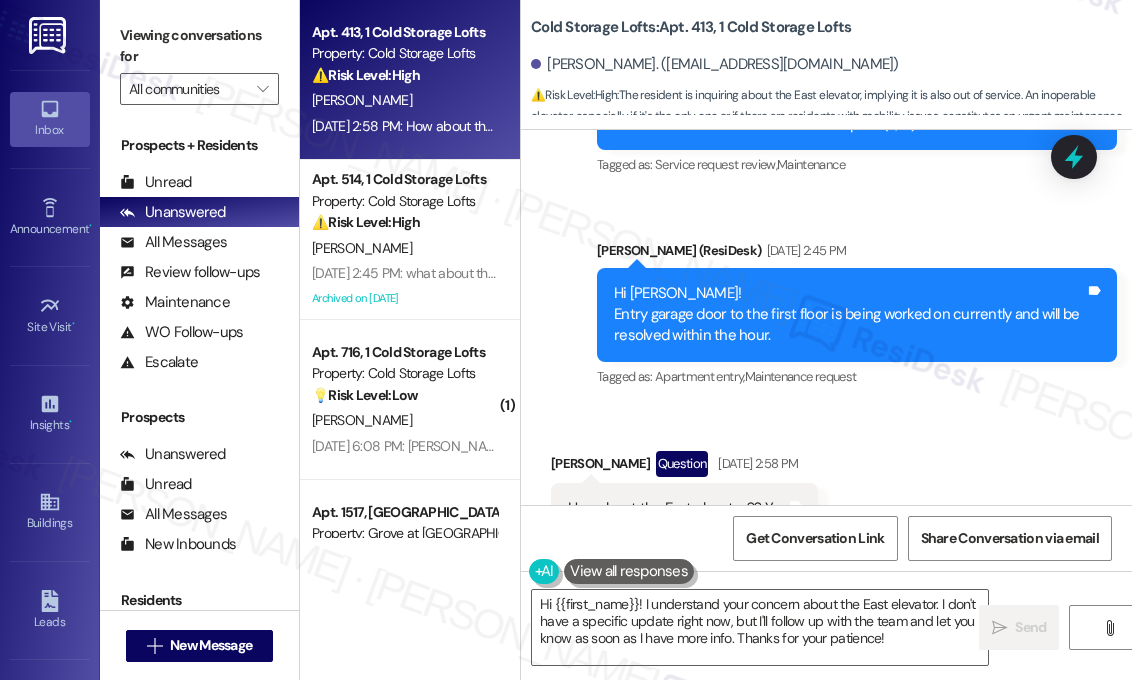 scroll, scrollTop: 29336, scrollLeft: 0, axis: vertical 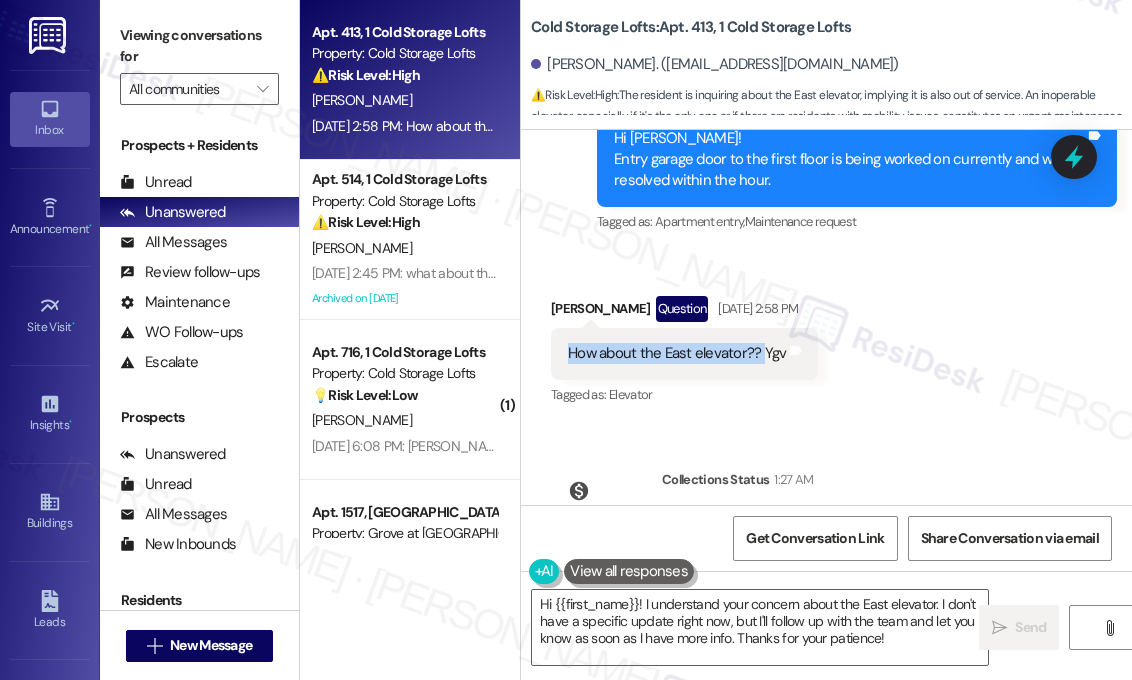 drag, startPoint x: 759, startPoint y: 327, endPoint x: 562, endPoint y: 327, distance: 197 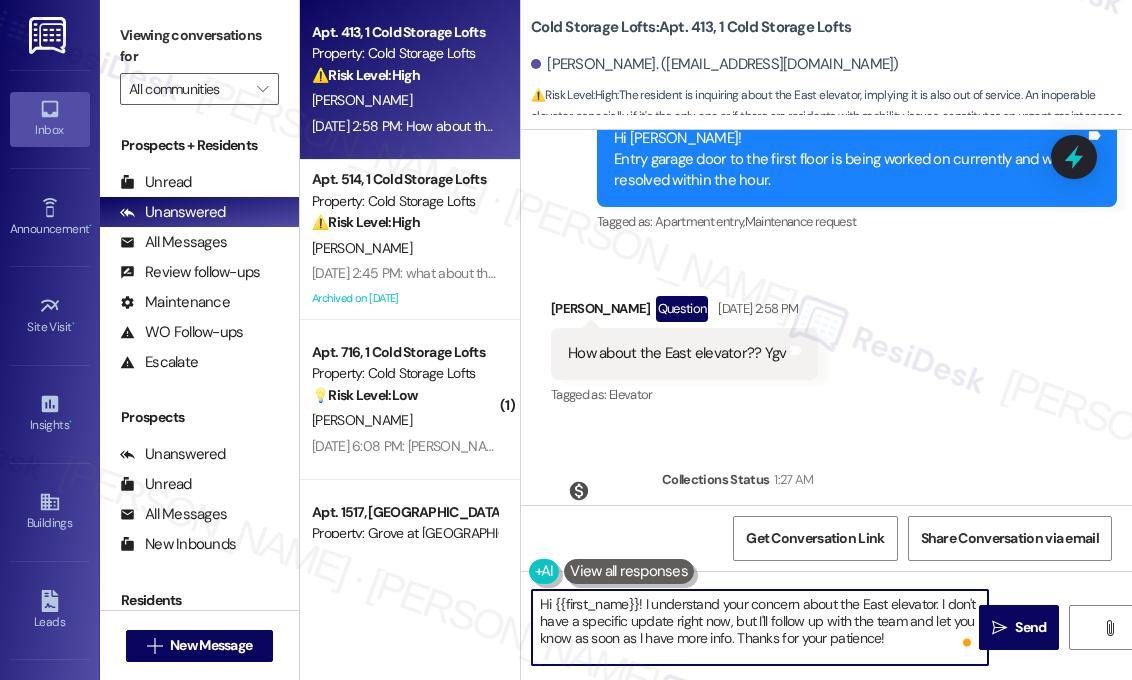 drag, startPoint x: 912, startPoint y: 643, endPoint x: 644, endPoint y: 600, distance: 271.4277 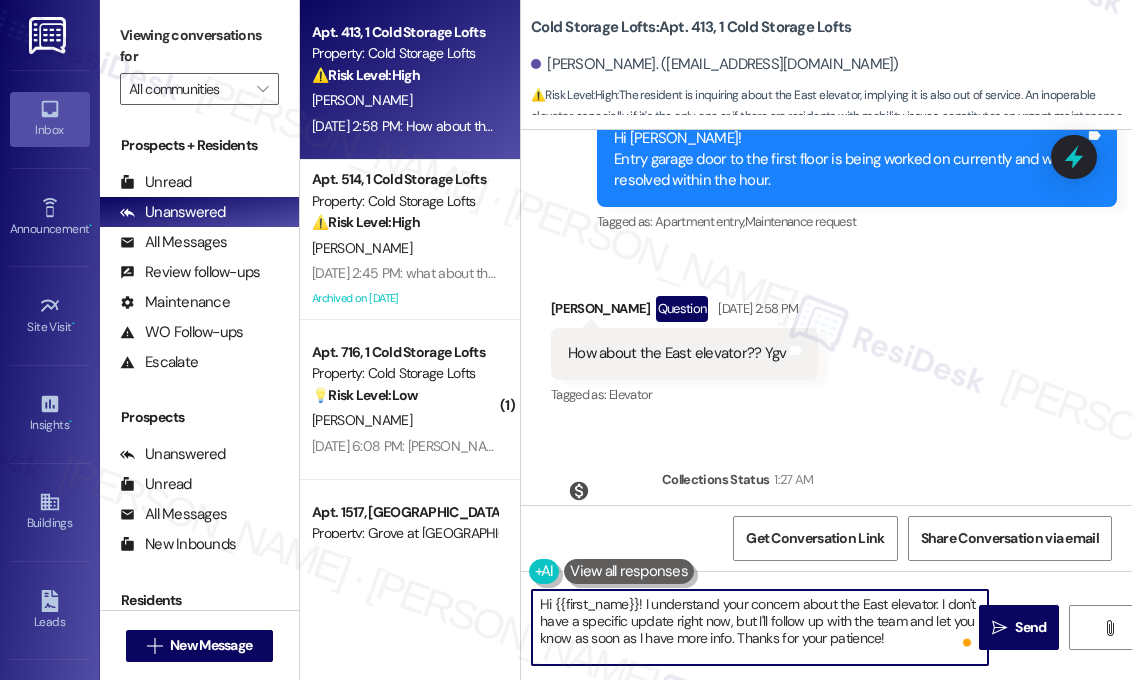 click on "Hi {{first_name}}! I understand your concern about the East elevator. I don't have a specific update right now, but I'll follow up with the team and let you know as soon as I have more info. Thanks for your patience!" at bounding box center [760, 627] 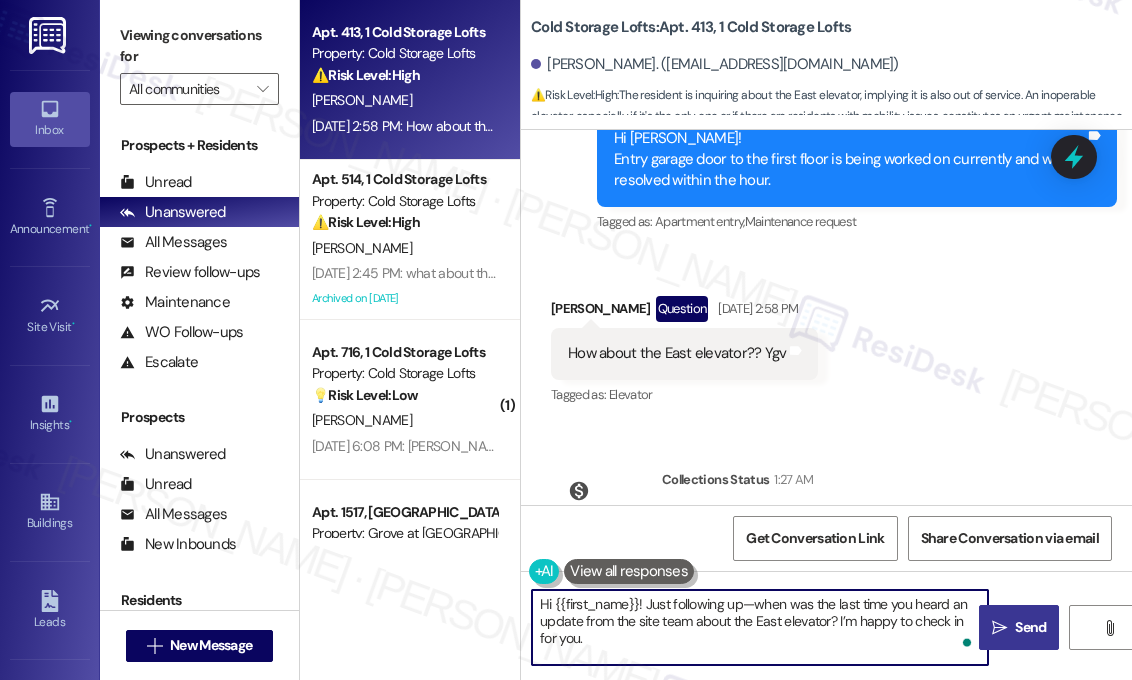 type on "Hi {{first_name}}! Just following up—when was the last time you heard an update from the site team about the East elevator? I’m happy to check in for you." 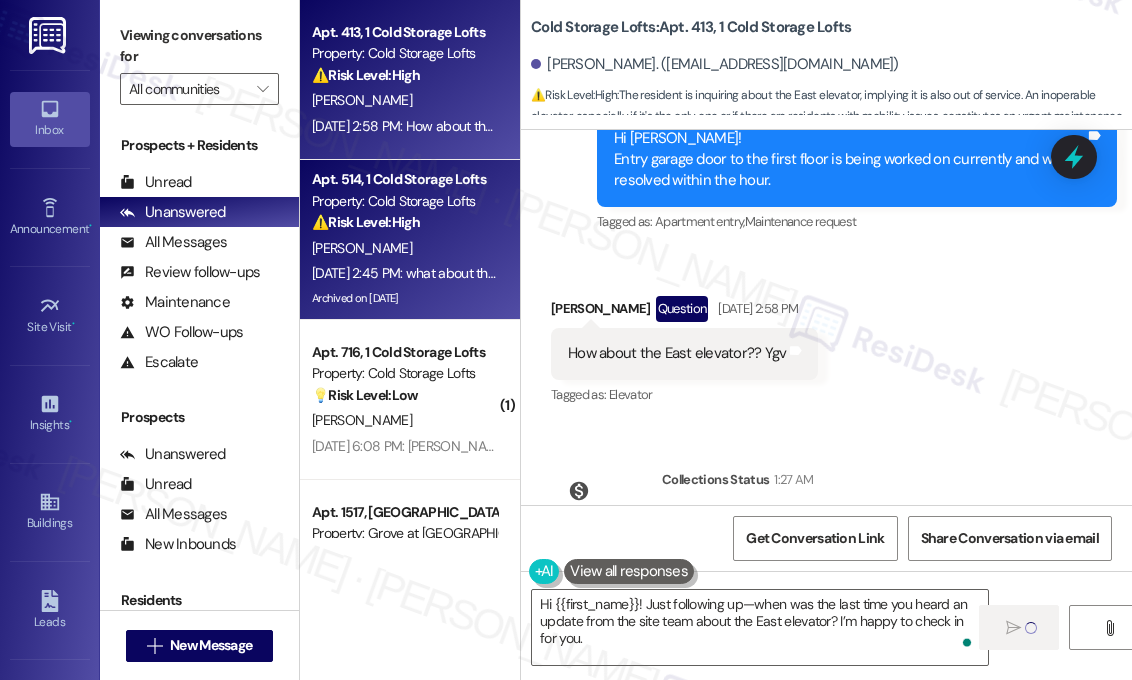click on "Jul 25, 2025 at 2:45 PM: what about the exit door? Jul 25, 2025 at 2:45 PM: what about the exit door?" at bounding box center (433, 273) 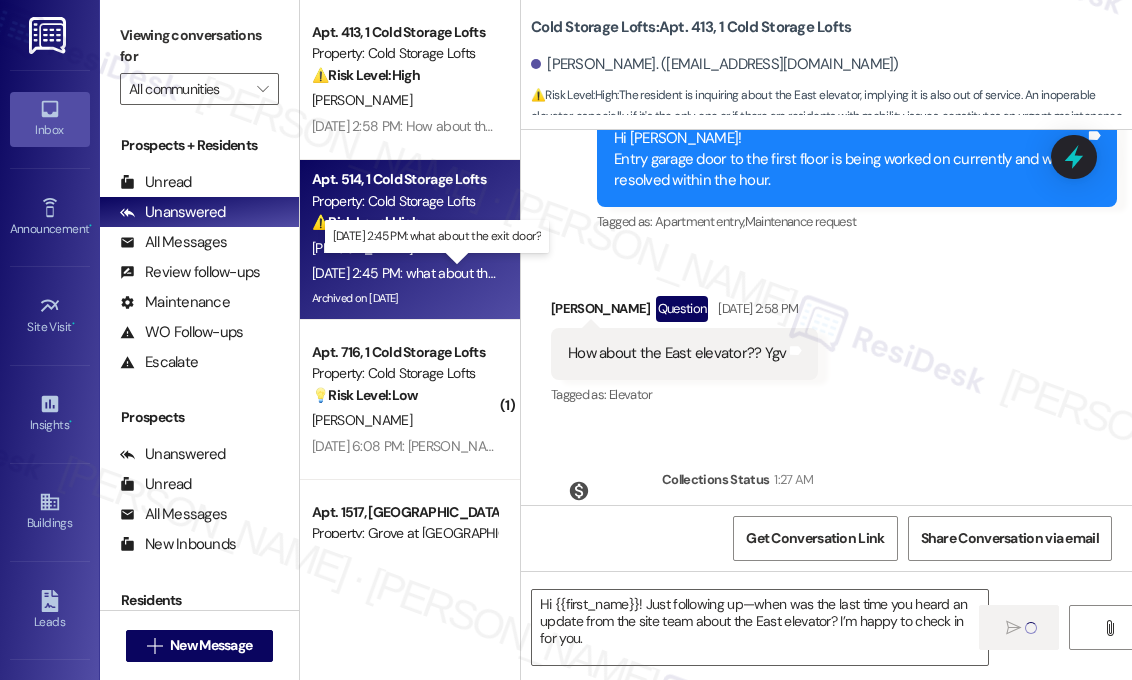 type on "Fetching suggested responses. Please feel free to read through the conversation in the meantime." 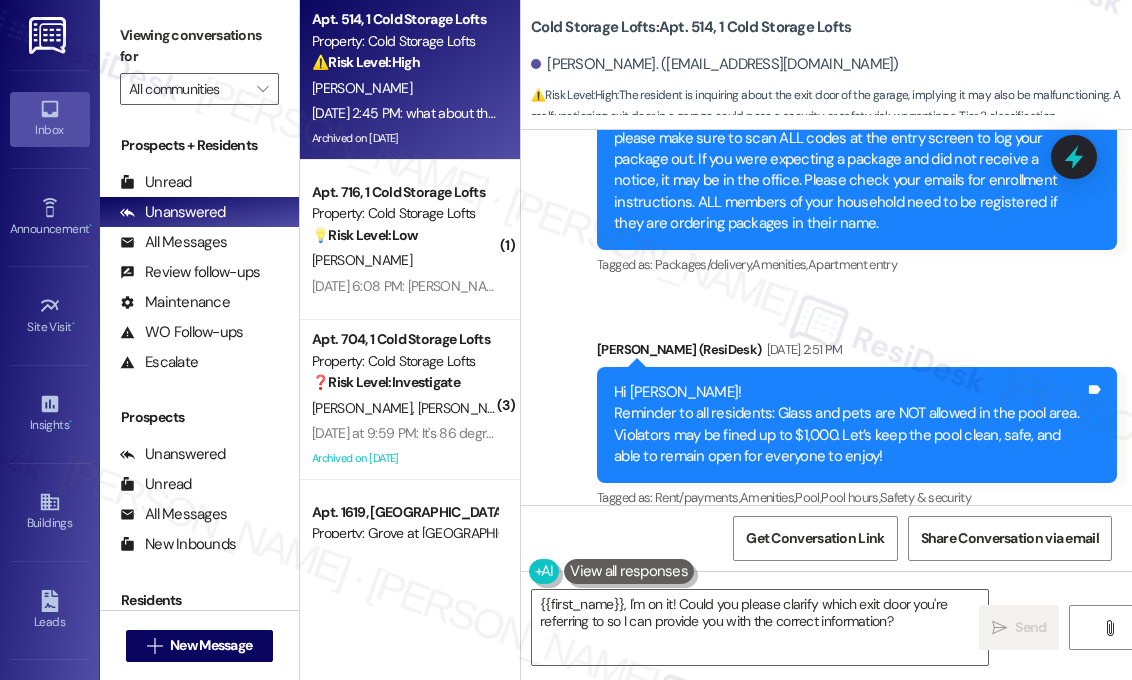 scroll, scrollTop: 64190, scrollLeft: 0, axis: vertical 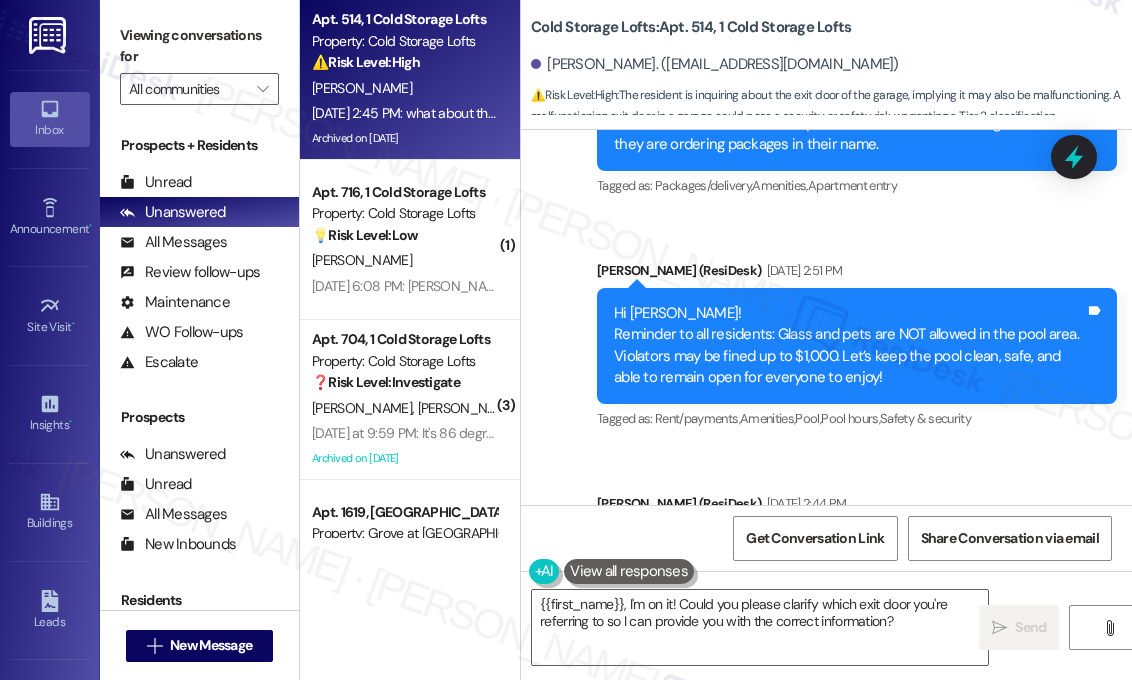 drag, startPoint x: 739, startPoint y: 227, endPoint x: 568, endPoint y: 236, distance: 171.23668 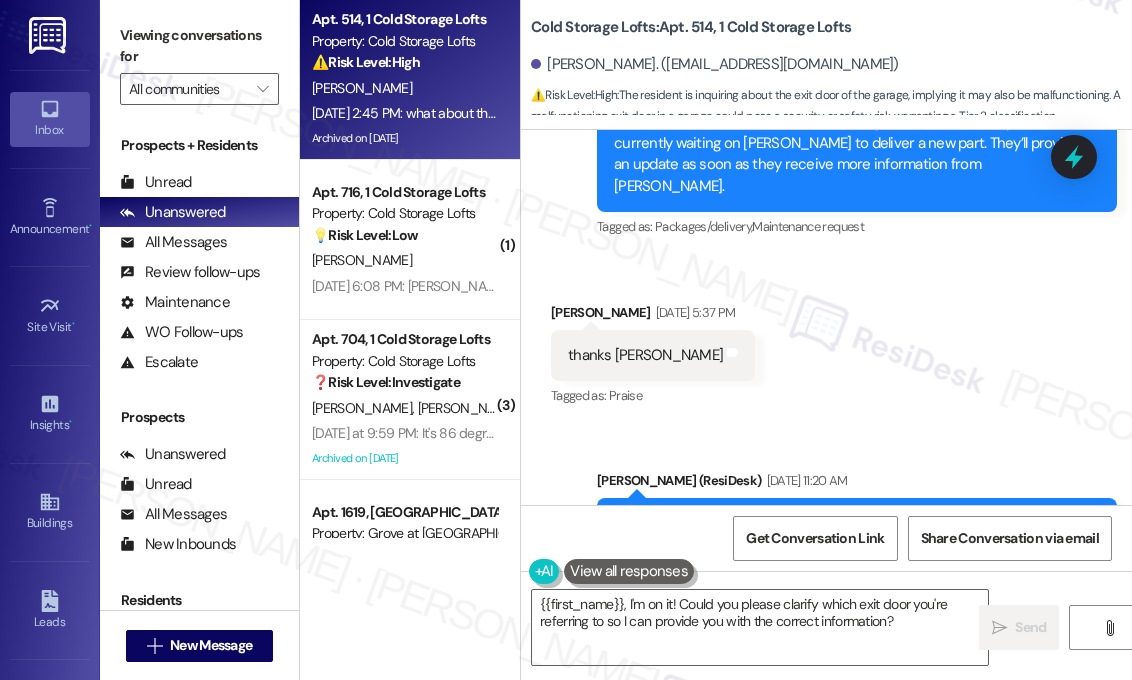 scroll, scrollTop: 60990, scrollLeft: 0, axis: vertical 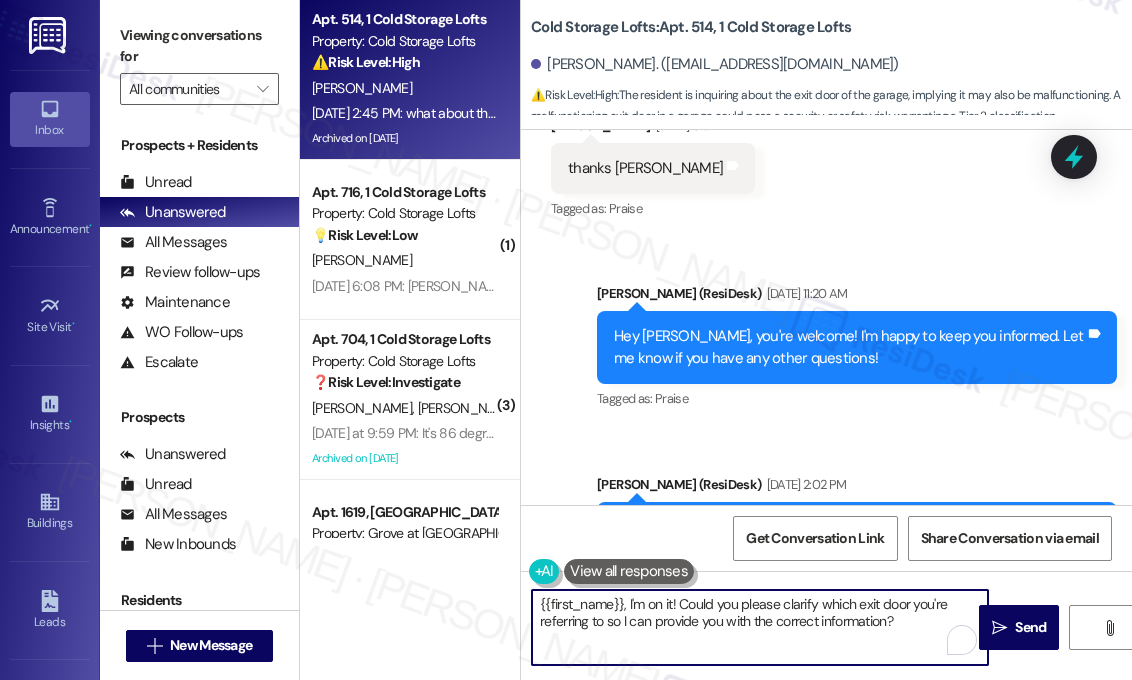 drag, startPoint x: 911, startPoint y: 626, endPoint x: 636, endPoint y: 611, distance: 275.40878 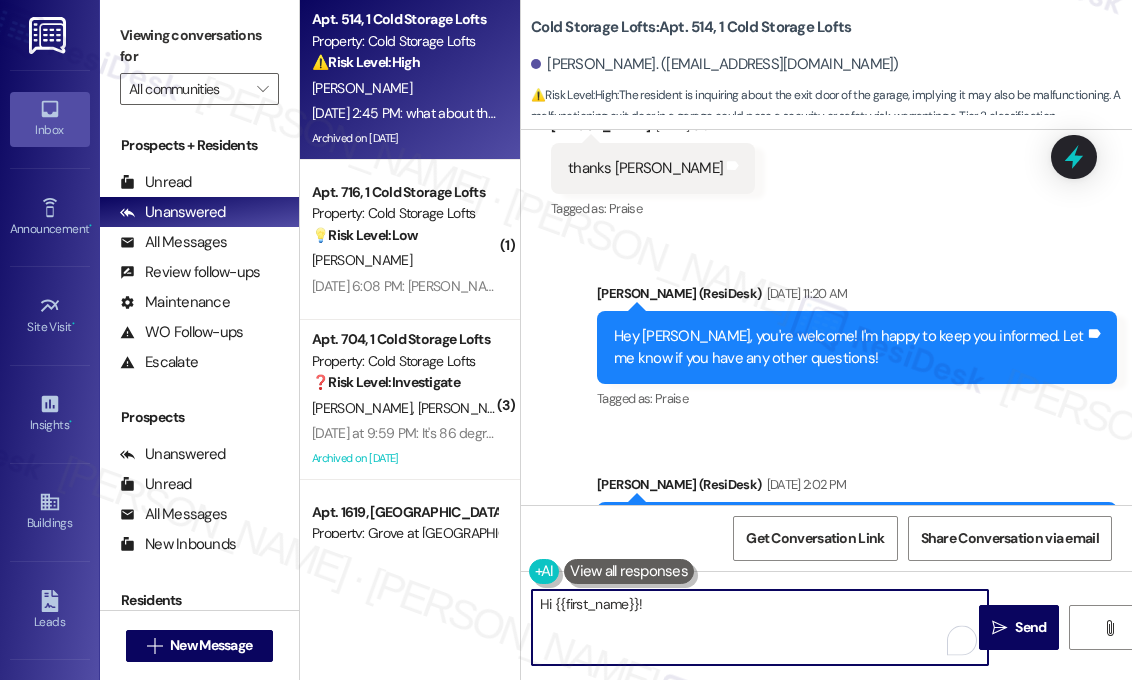 paste on "Just checking—when was the last time you heard an update from the site team about the exit door? I can follow up for you if needed." 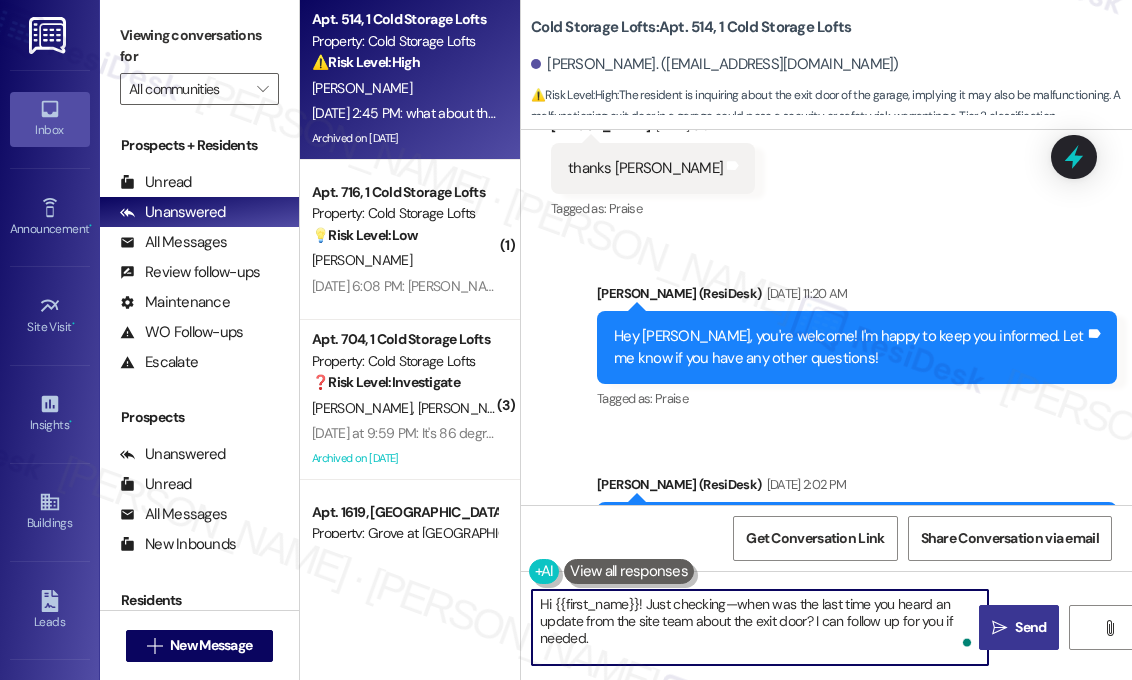 type on "Hi {{first_name}}! Just checking—when was the last time you heard an update from the site team about the exit door? I can follow up for you if needed." 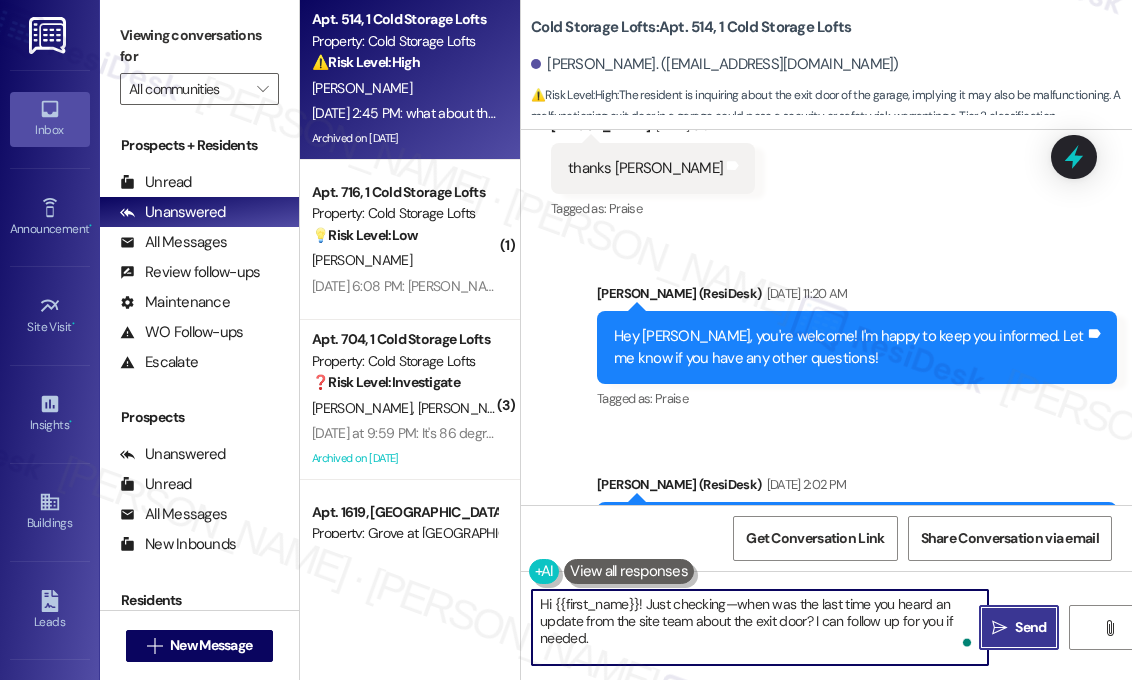 click on " Send" at bounding box center [1019, 627] 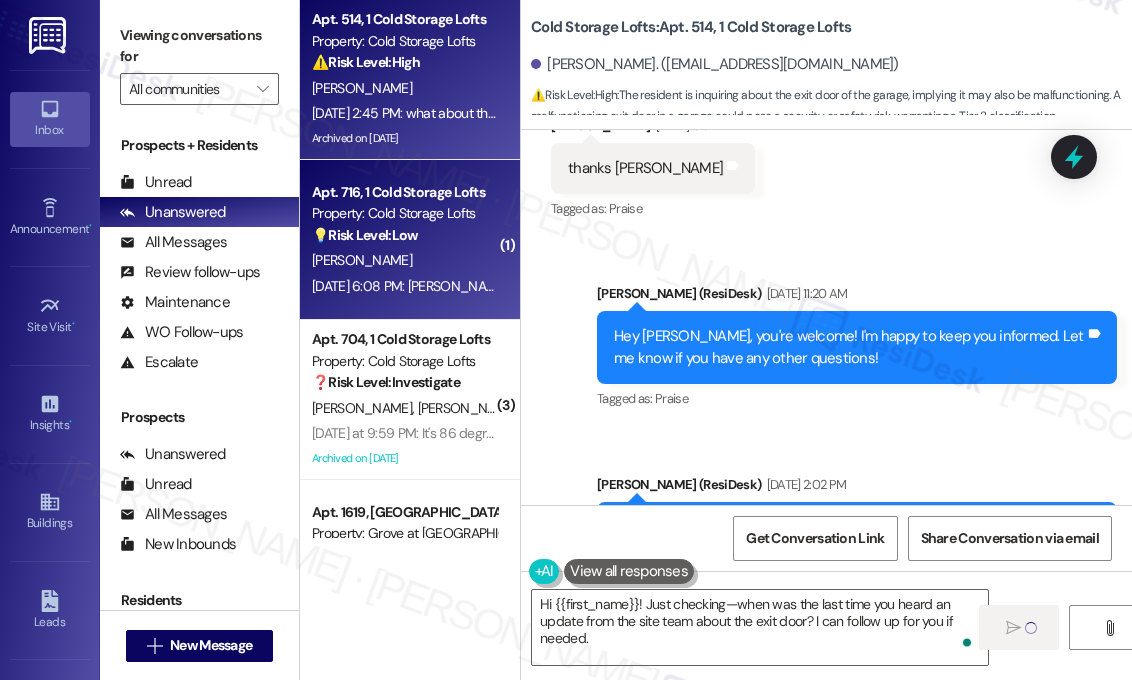 click on "J. Buck" at bounding box center [404, 260] 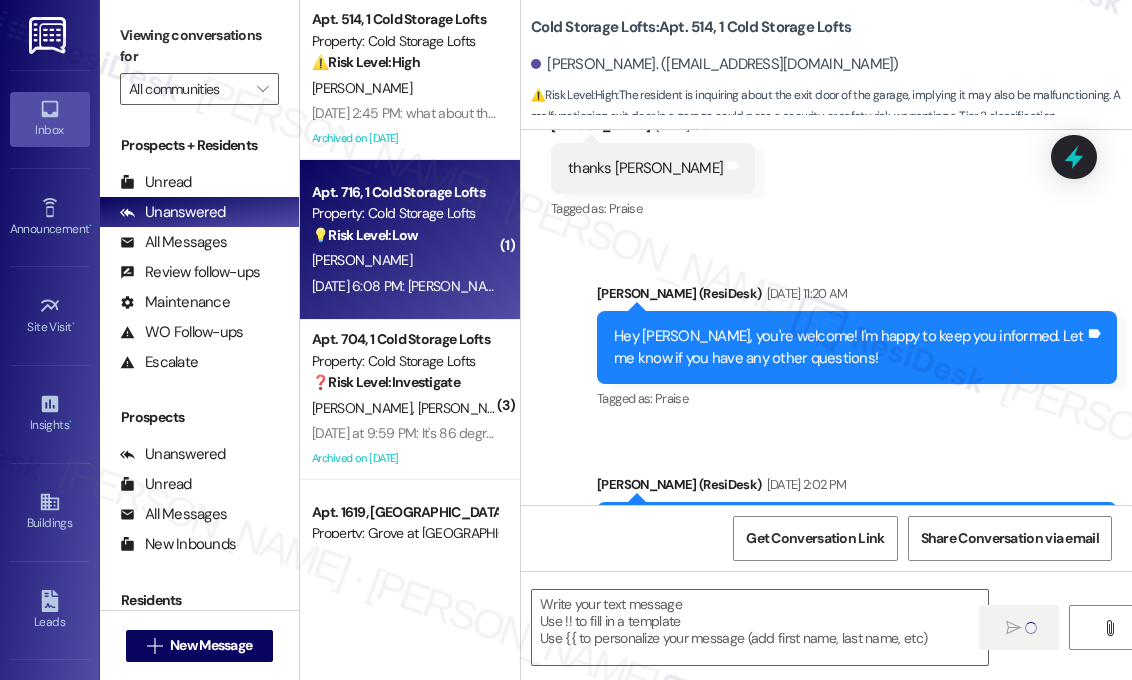 type on "Fetching suggested responses. Please feel free to read through the conversation in the meantime." 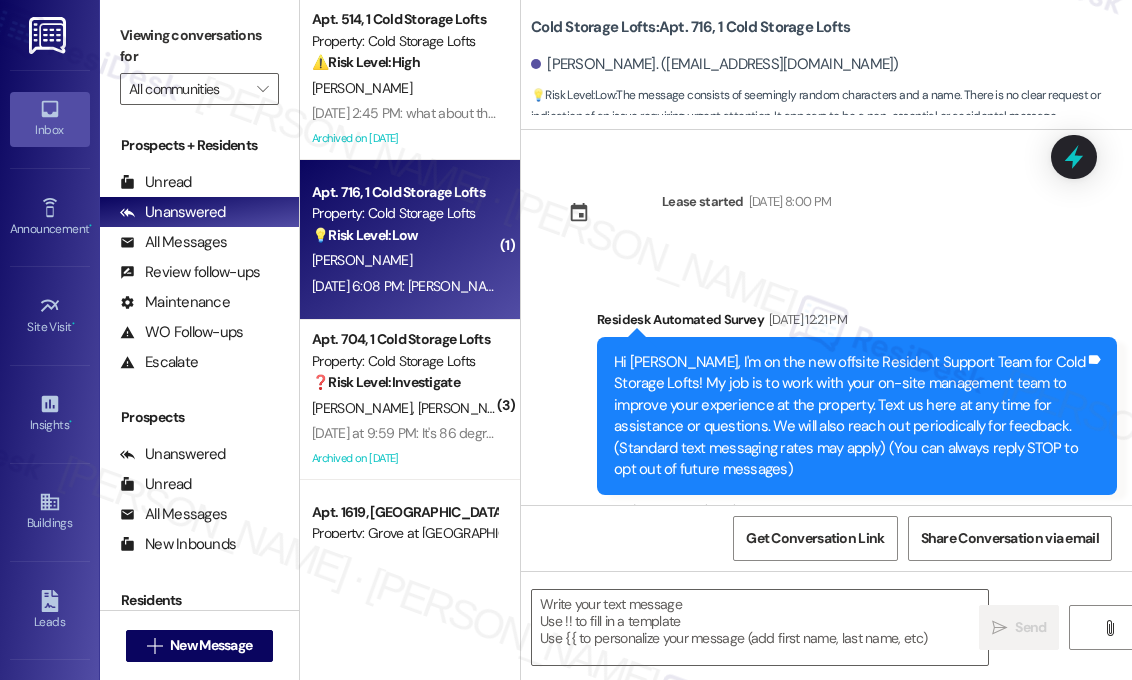 scroll, scrollTop: 26338, scrollLeft: 0, axis: vertical 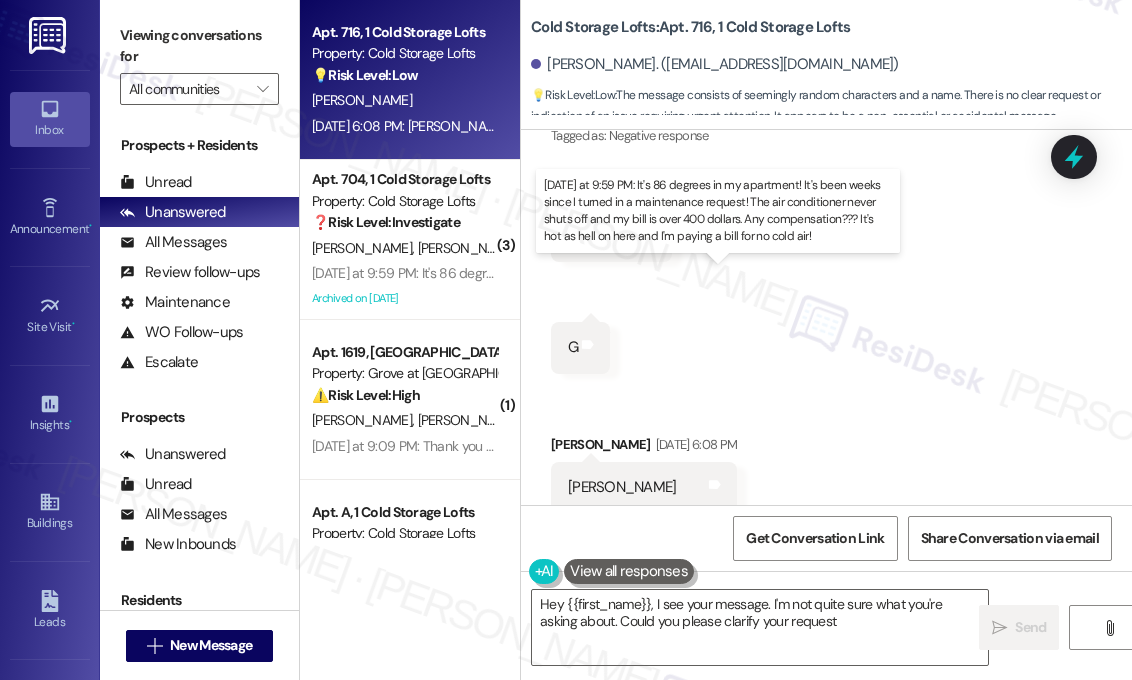 type on "Hey {{first_name}}, I see your message. I'm not quite sure what you're asking about. Could you please clarify your request?" 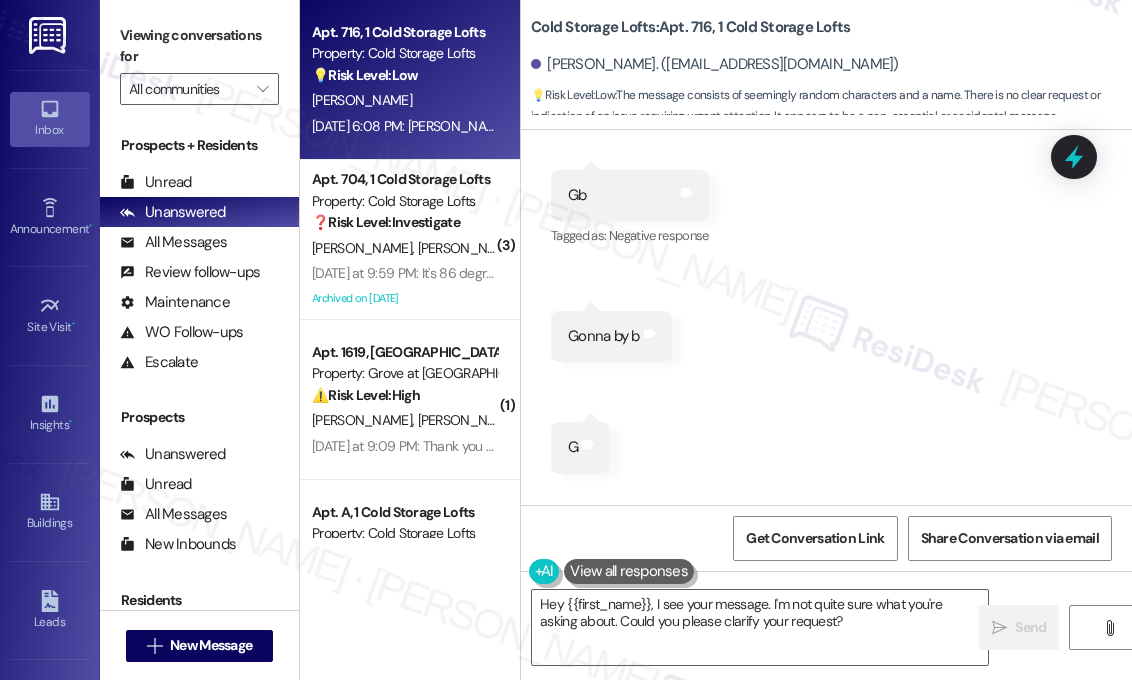 scroll, scrollTop: 26338, scrollLeft: 0, axis: vertical 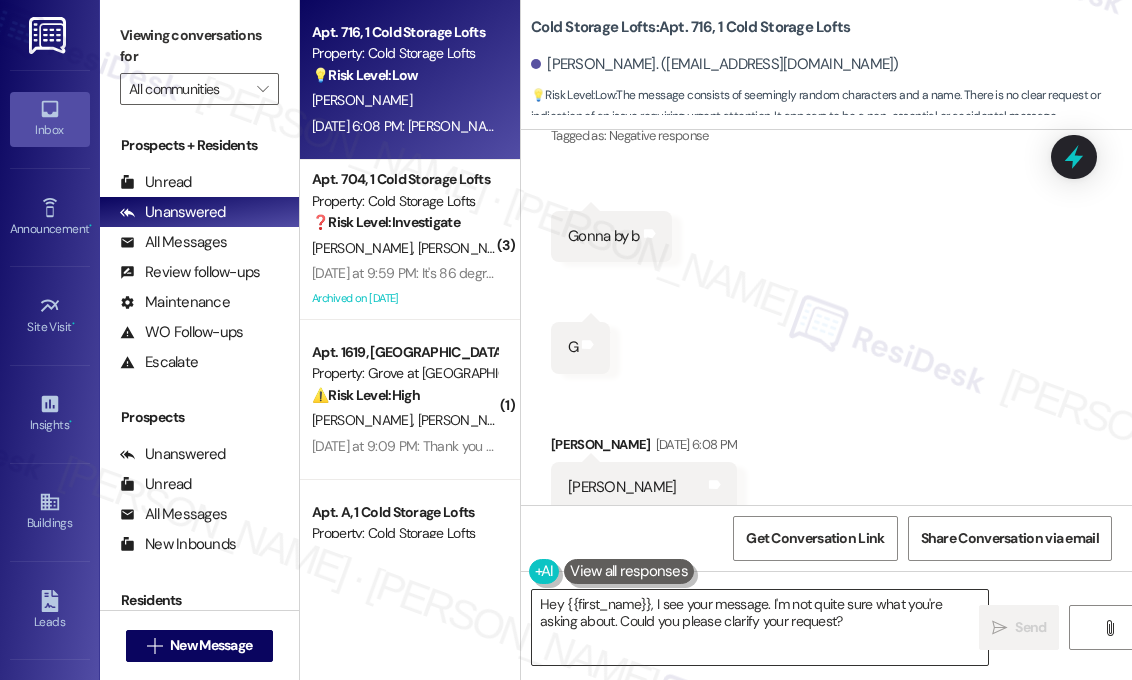 click on "Hey {{first_name}}, I see your message. I'm not quite sure what you're asking about. Could you please clarify your request?" at bounding box center [760, 627] 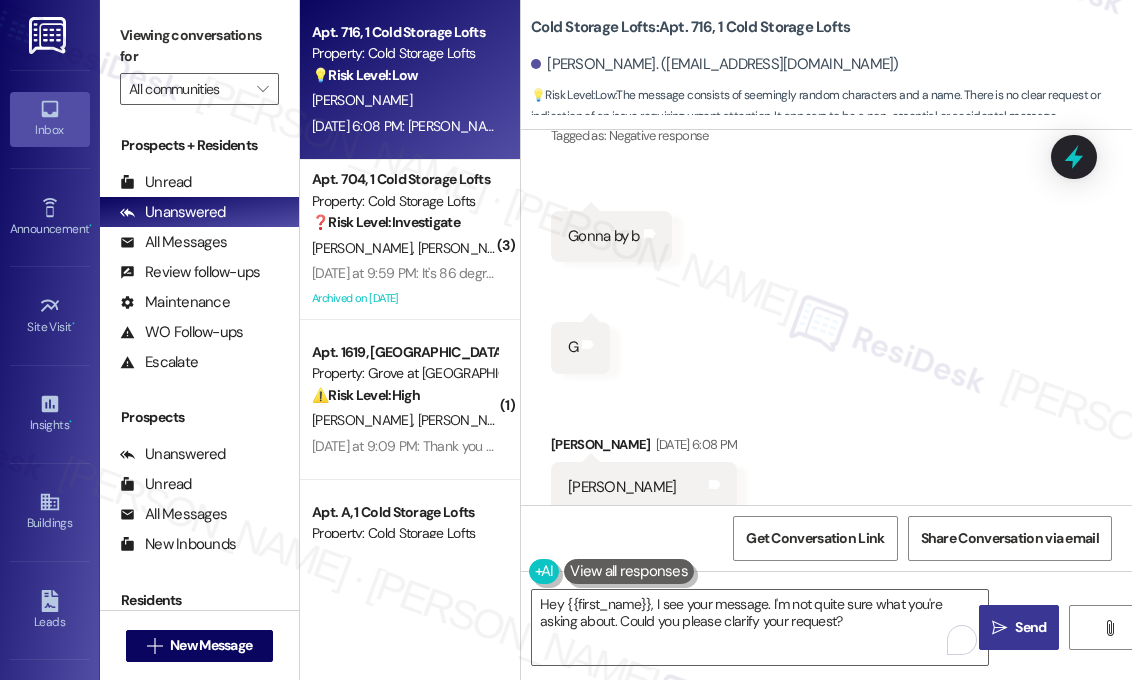click on "Send" at bounding box center [1030, 627] 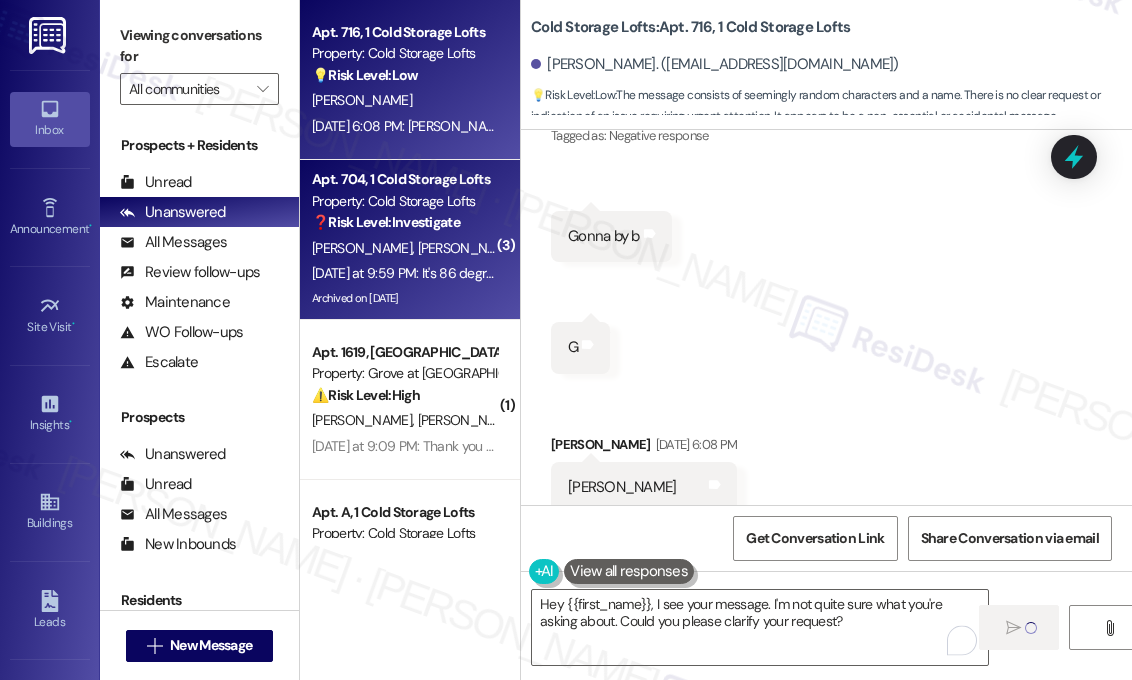 click on "Yesterday at 9:59 PM: It's 86 degrees in my apartment! It's been weeks since I turned in a maintenance request! The air conditioner never shuts off and my bill is over 400 dollars. Any compensation??? It's hot as hell on here and I'm paying a bill for no cold air! Yesterday at 9:59 PM: It's 86 degrees in my apartment! It's been weeks since I turned in a maintenance request! The air conditioner never shuts off and my bill is over 400 dollars. Any compensation??? It's hot as hell on here and I'm paying a bill for no cold air!" at bounding box center [1046, 273] 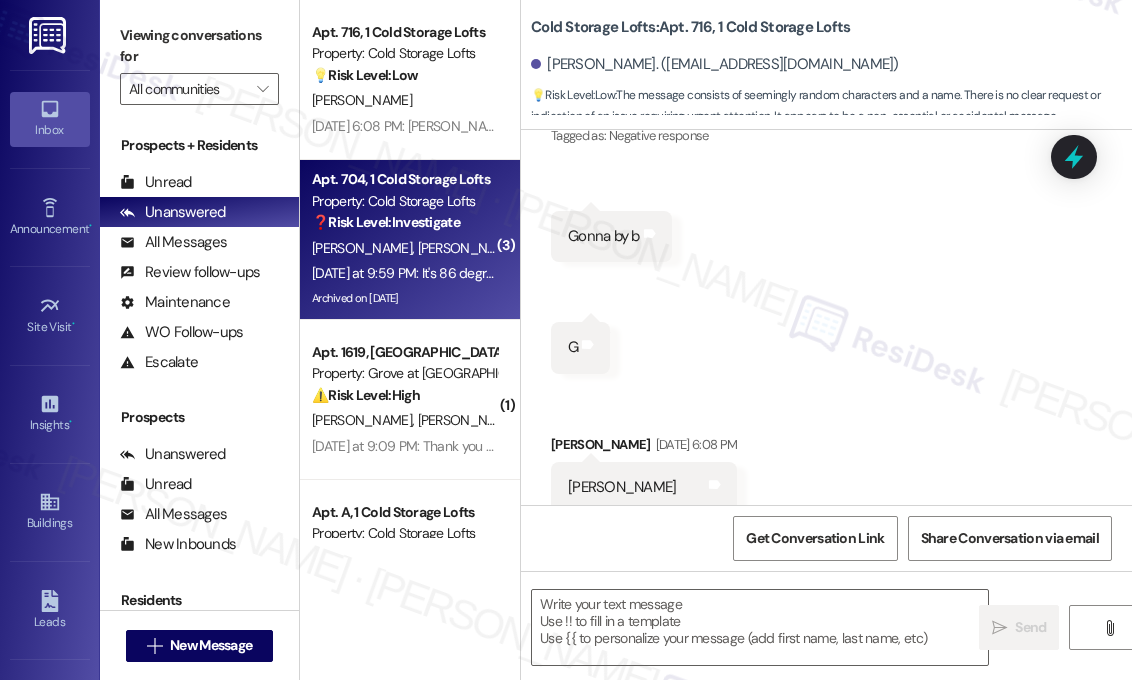 type on "Fetching suggested responses. Please feel free to read through the conversation in the meantime." 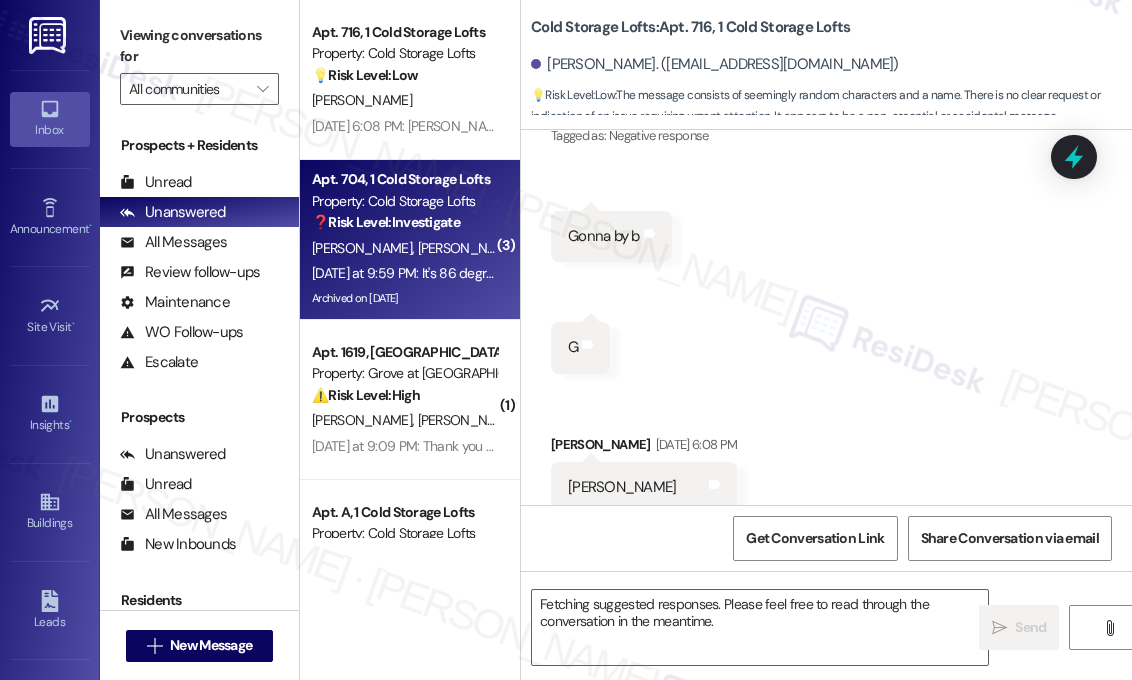 scroll, scrollTop: 26337, scrollLeft: 0, axis: vertical 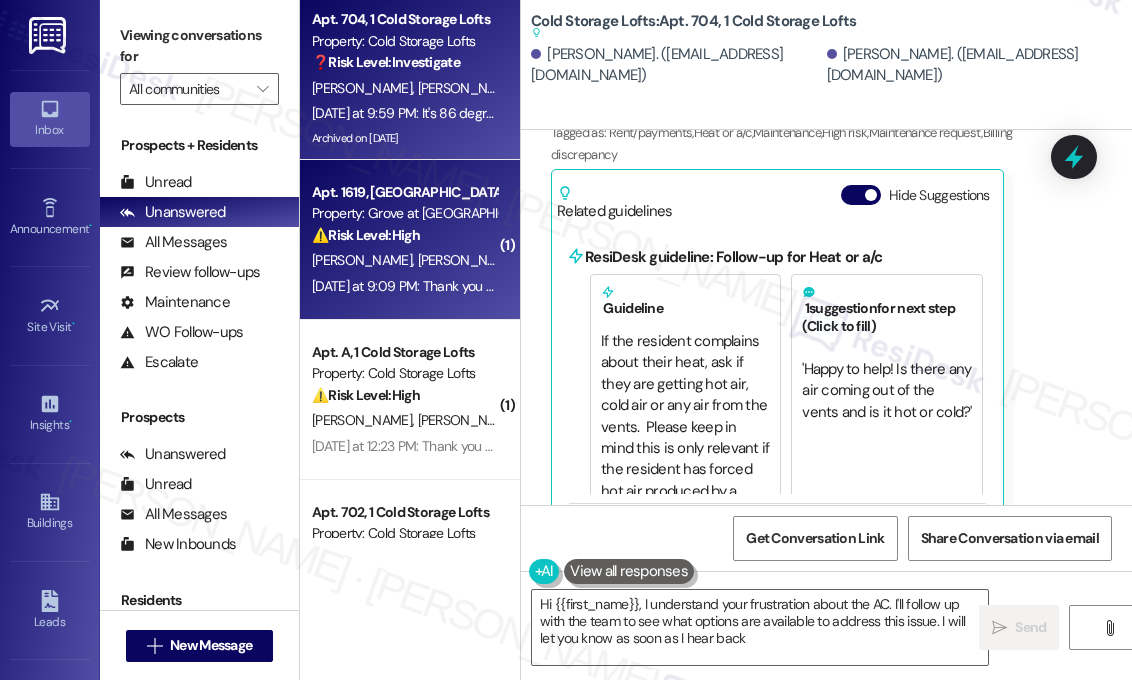 type on "Hi {{first_name}}, I understand your frustration about the AC. I'll follow up with the team to see what options are available to address this issue. I will let you know as soon as I hear back!" 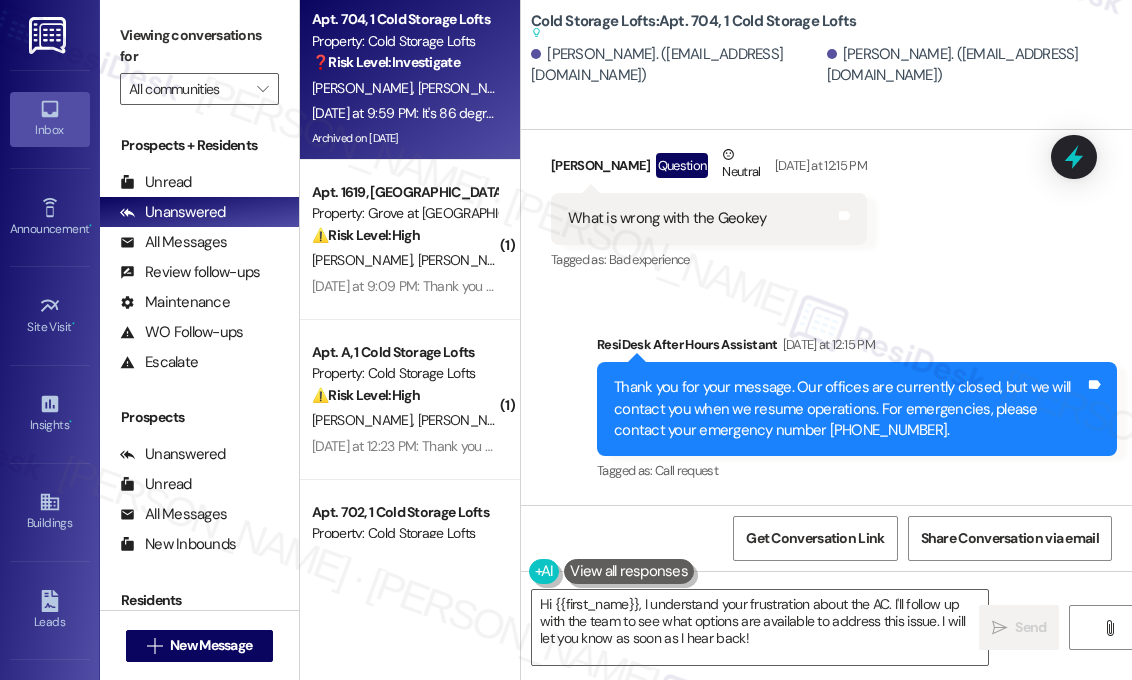 scroll, scrollTop: 28870, scrollLeft: 0, axis: vertical 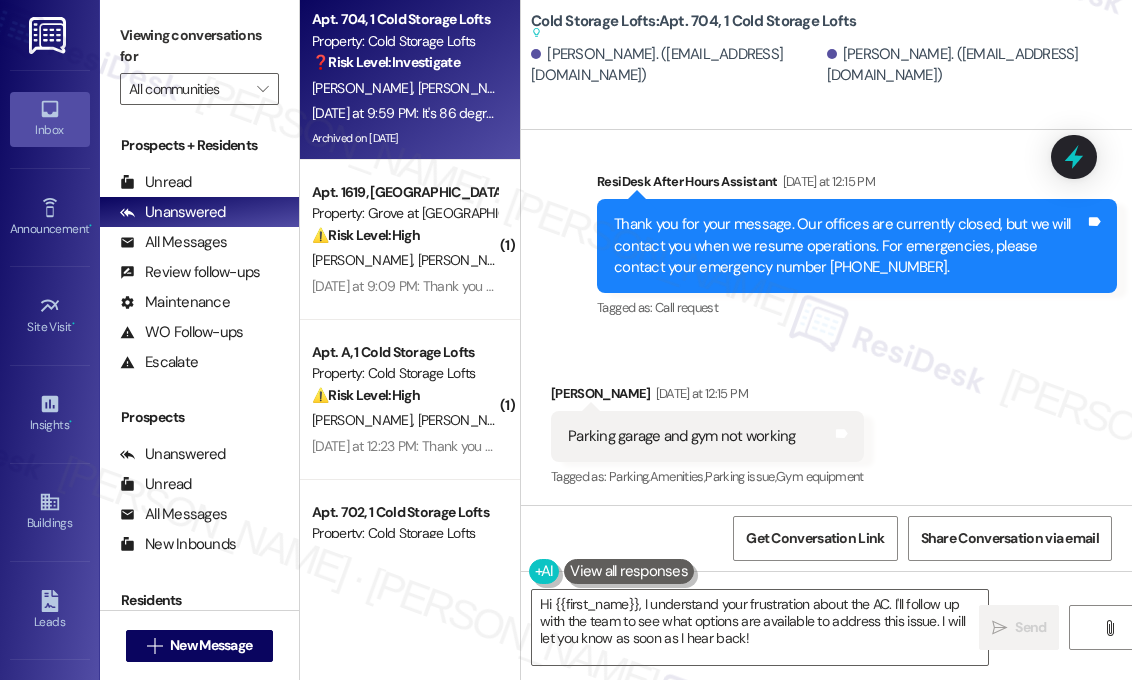 click on "Received via SMS Araanna Bowling Yesterday at 12:15 PM Parking garage and gym not working  Tags and notes Tagged as:   Parking ,  Click to highlight conversations about Parking Amenities ,  Click to highlight conversations about Amenities Parking issue ,  Click to highlight conversations about Parking issue Gym equipment Click to highlight conversations about Gym equipment Received via SMS Araanna Bowling   Neutral Yesterday at 9:59 PM It's 86 degrees in my apartment! It's been weeks since I turned in a maintenance request! The air conditioner never shuts off and my bill is over 400 dollars. Any compensation??? It's hot as hell on here and I'm paying a bill for no cold air! Tags and notes Tagged as:   Rent/payments ,  Click to highlight conversations about Rent/payments Heat or a/c ,  Click to highlight conversations about Heat or a/c Maintenance ,  Click to highlight conversations about Maintenance High risk ,  Click to highlight conversations about High risk Maintenance request ,  Billing discrepancy     1" at bounding box center [826, 862] 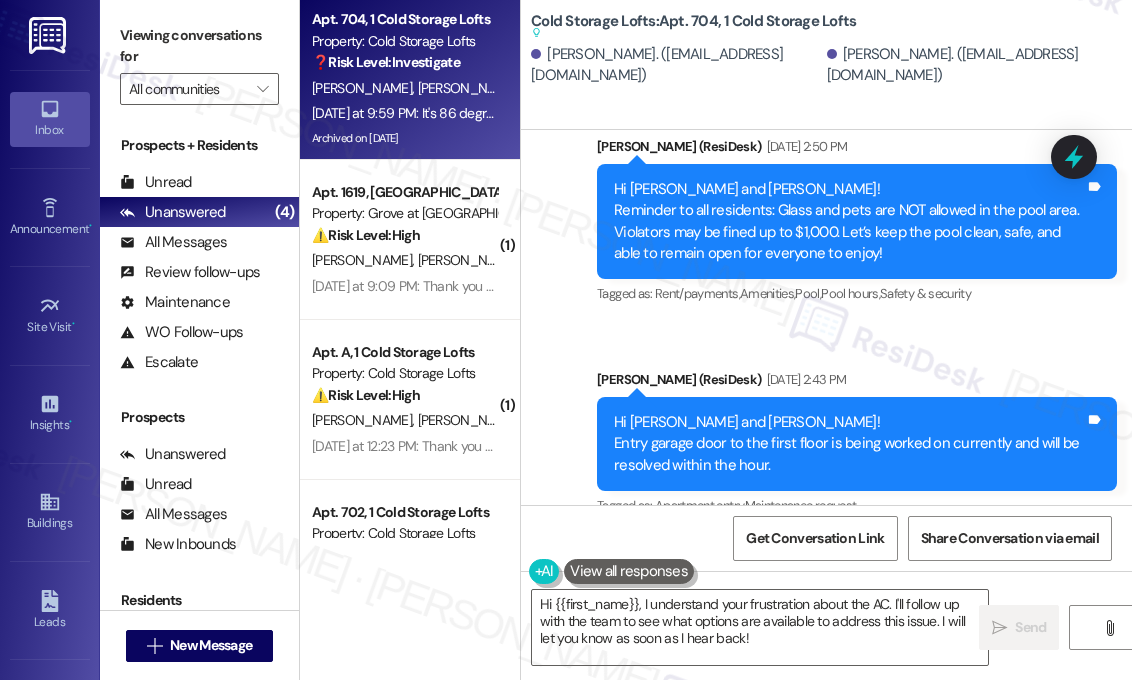 scroll, scrollTop: 28470, scrollLeft: 0, axis: vertical 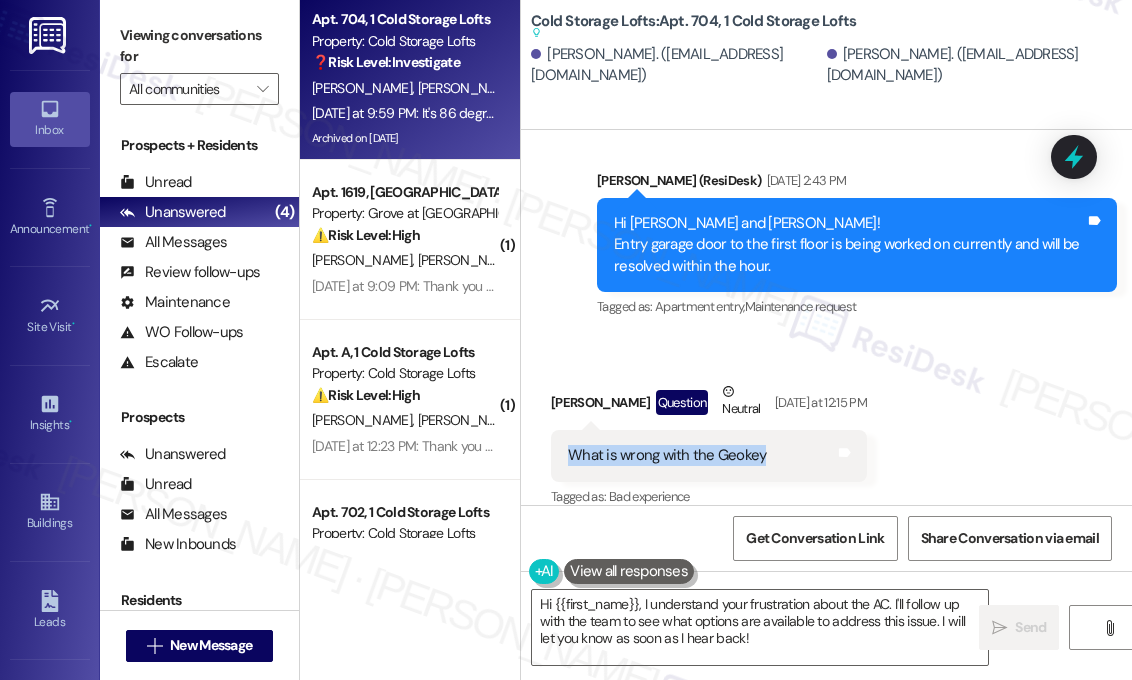 drag, startPoint x: 785, startPoint y: 171, endPoint x: 565, endPoint y: 195, distance: 221.30522 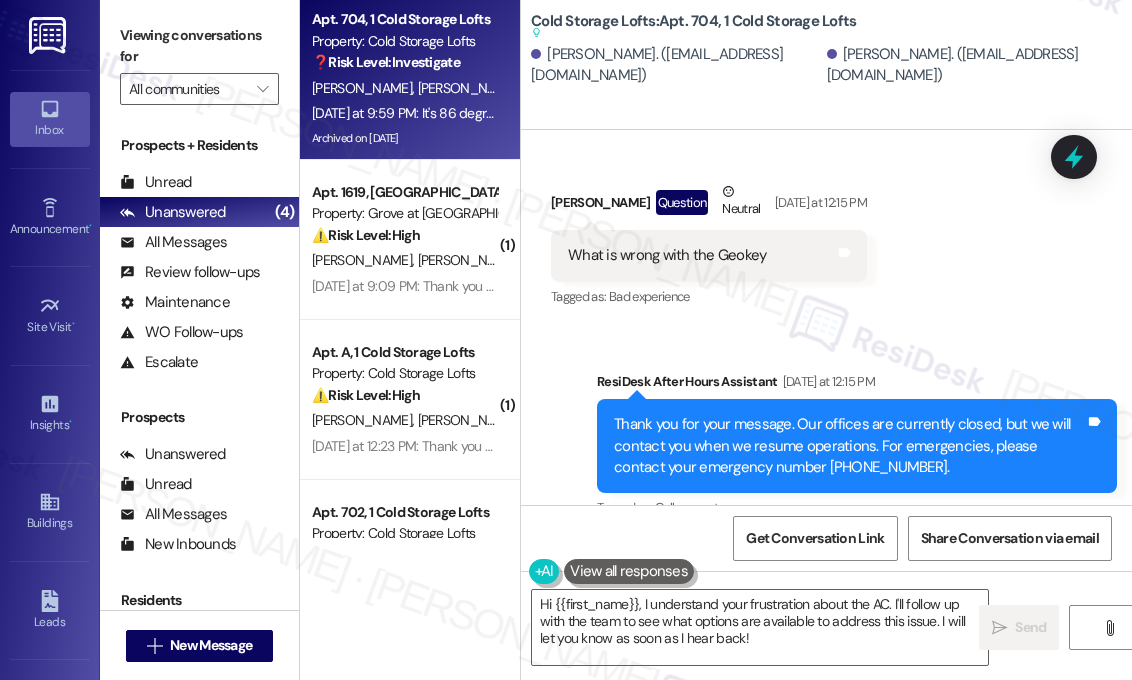 click on "Parking garage and gym not working" at bounding box center [682, 636] 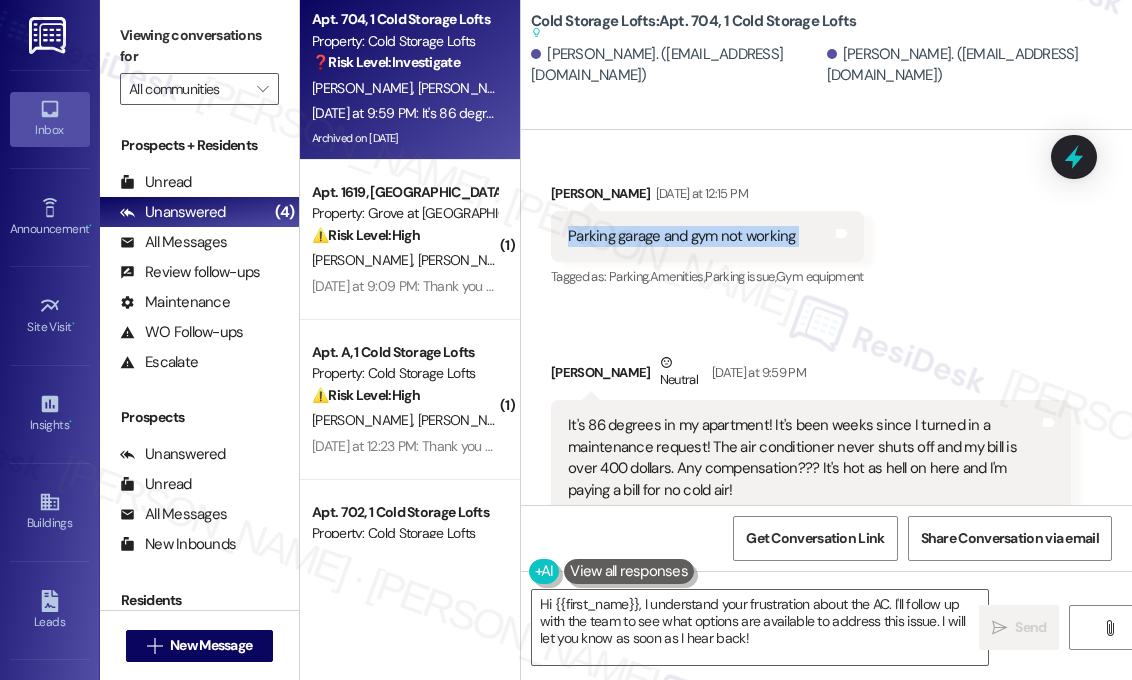 scroll, scrollTop: 28970, scrollLeft: 0, axis: vertical 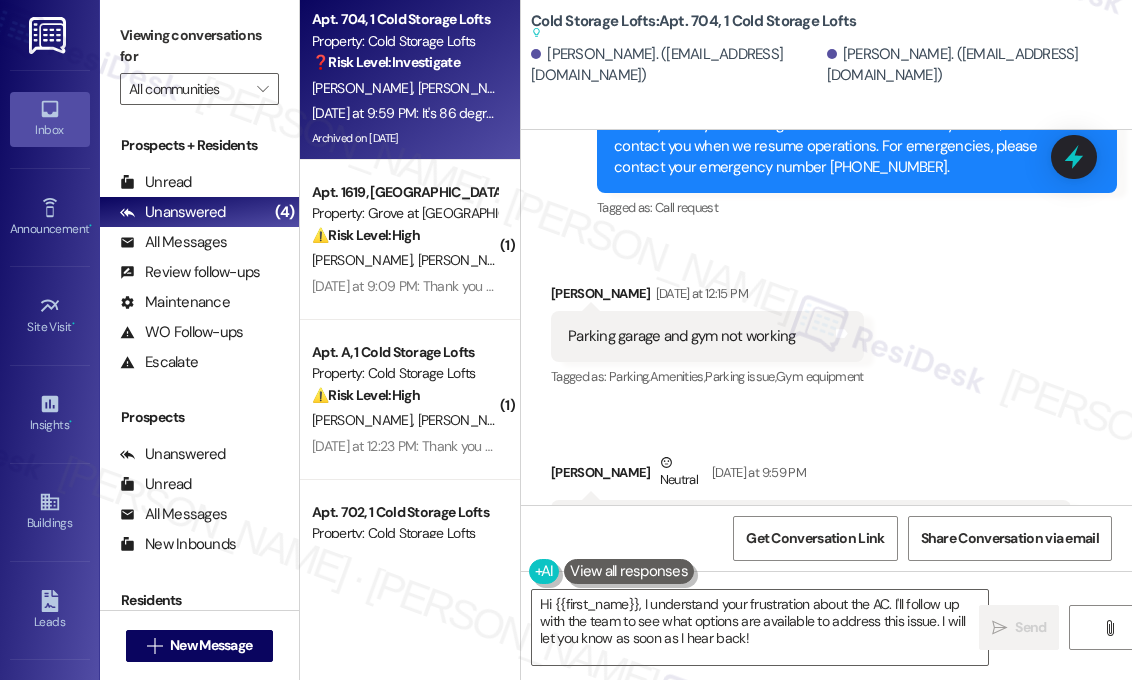 drag, startPoint x: 754, startPoint y: 311, endPoint x: 561, endPoint y: 248, distance: 203.02217 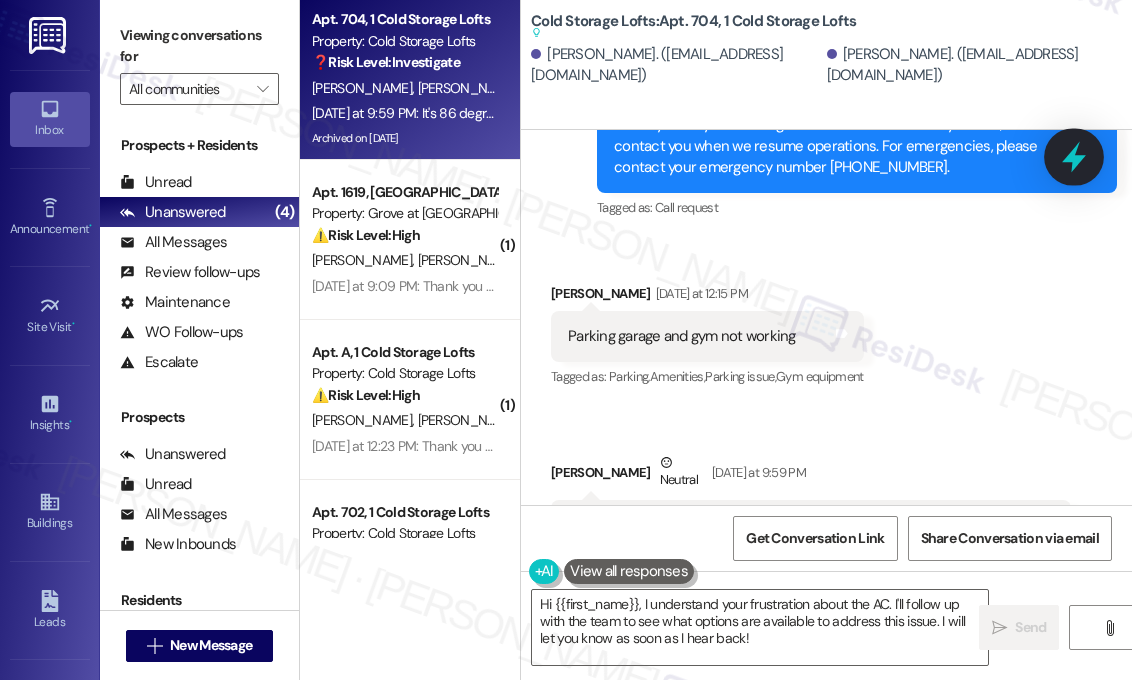 click 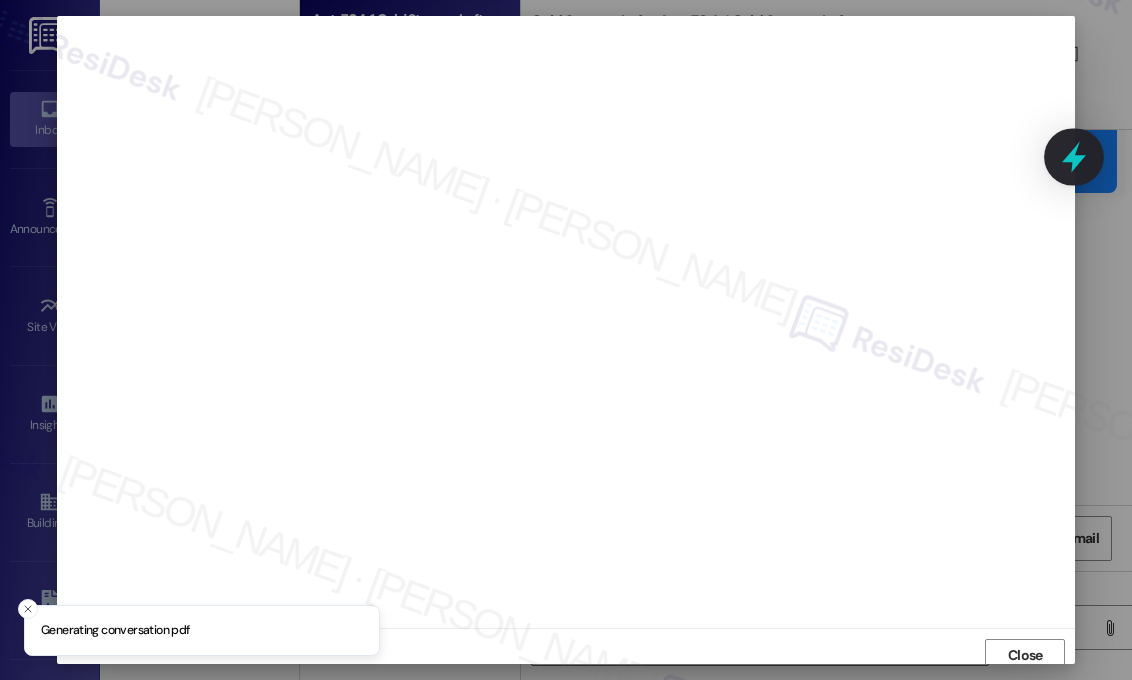 scroll, scrollTop: 7, scrollLeft: 0, axis: vertical 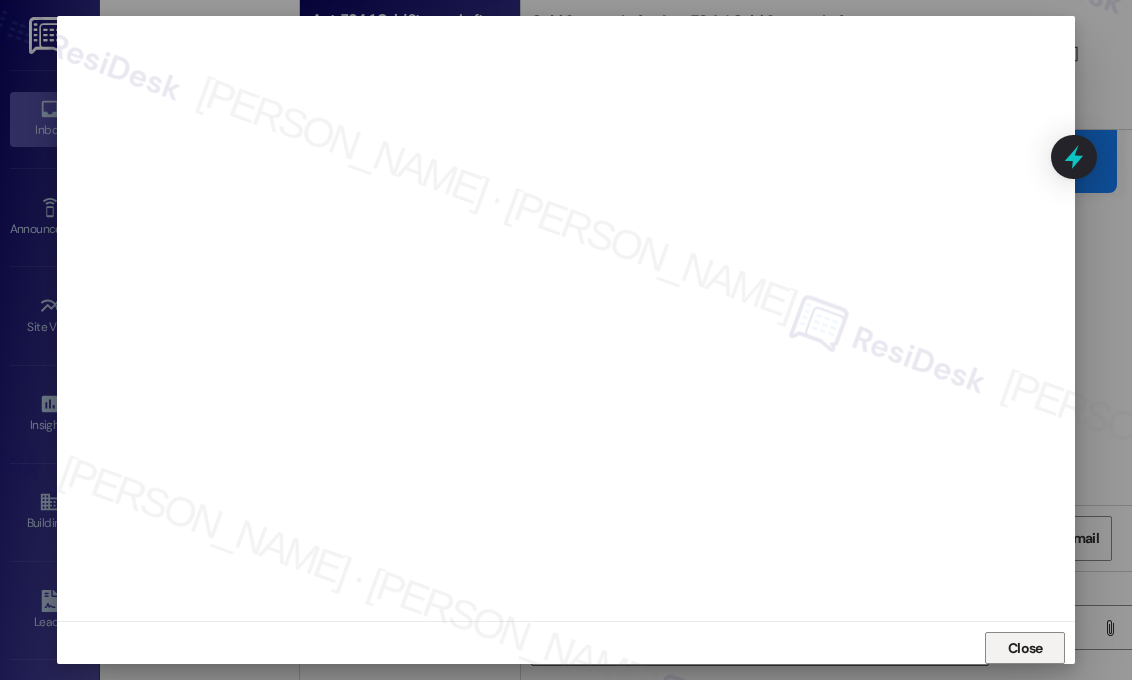 click on "Close" at bounding box center [1025, 648] 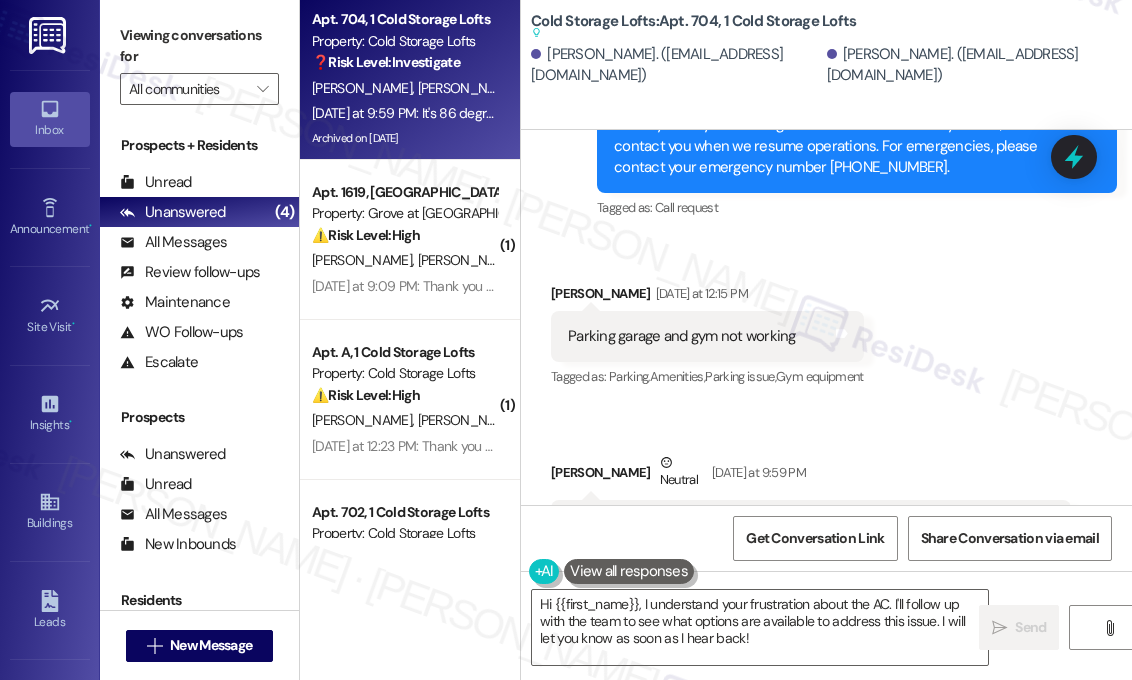click on "Araanna Bowling   Neutral Yesterday at 9:59 PM" at bounding box center [811, 476] 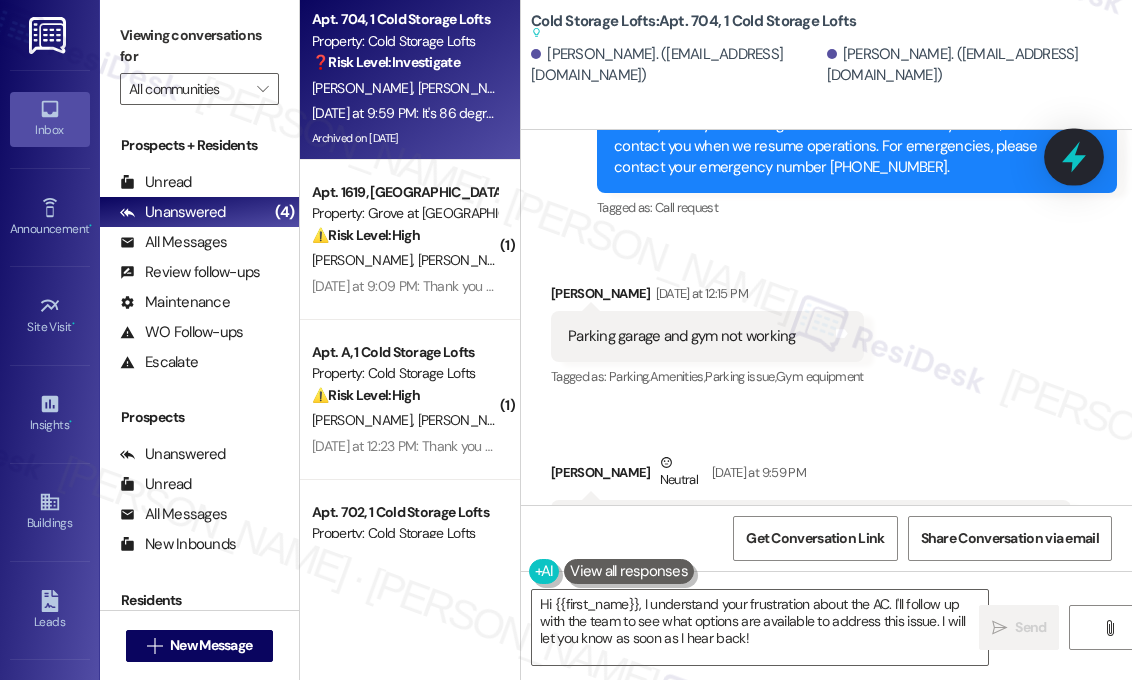 click 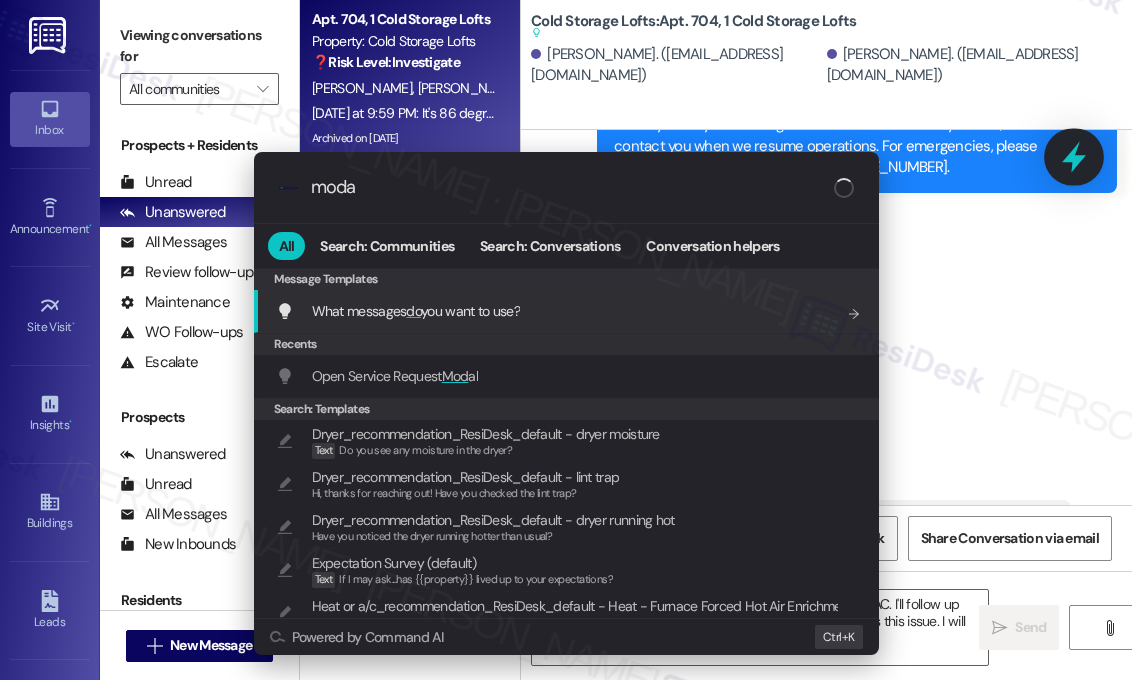 type on "modal" 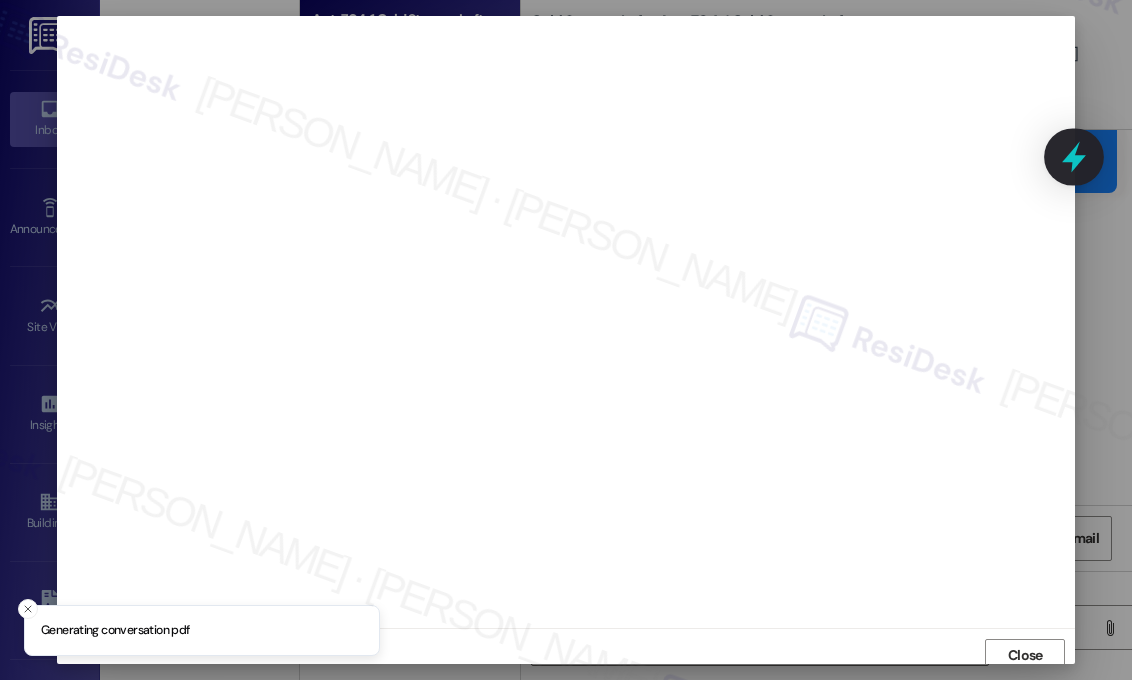 scroll, scrollTop: 7, scrollLeft: 0, axis: vertical 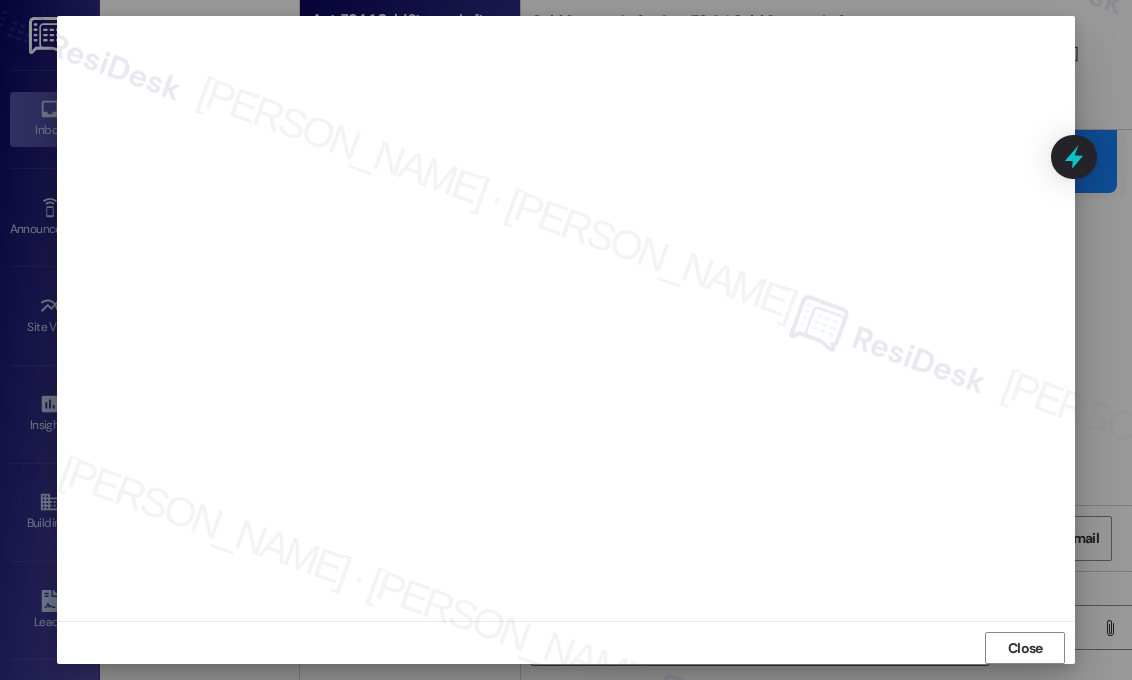 type 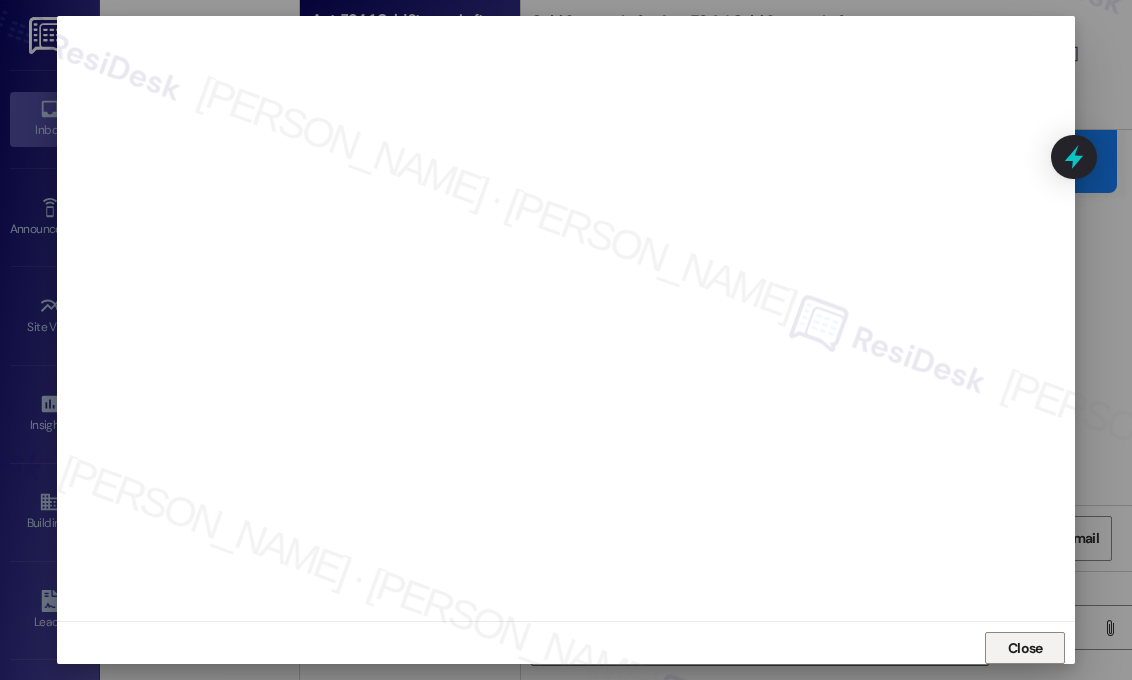 click on "Close" at bounding box center (1025, 648) 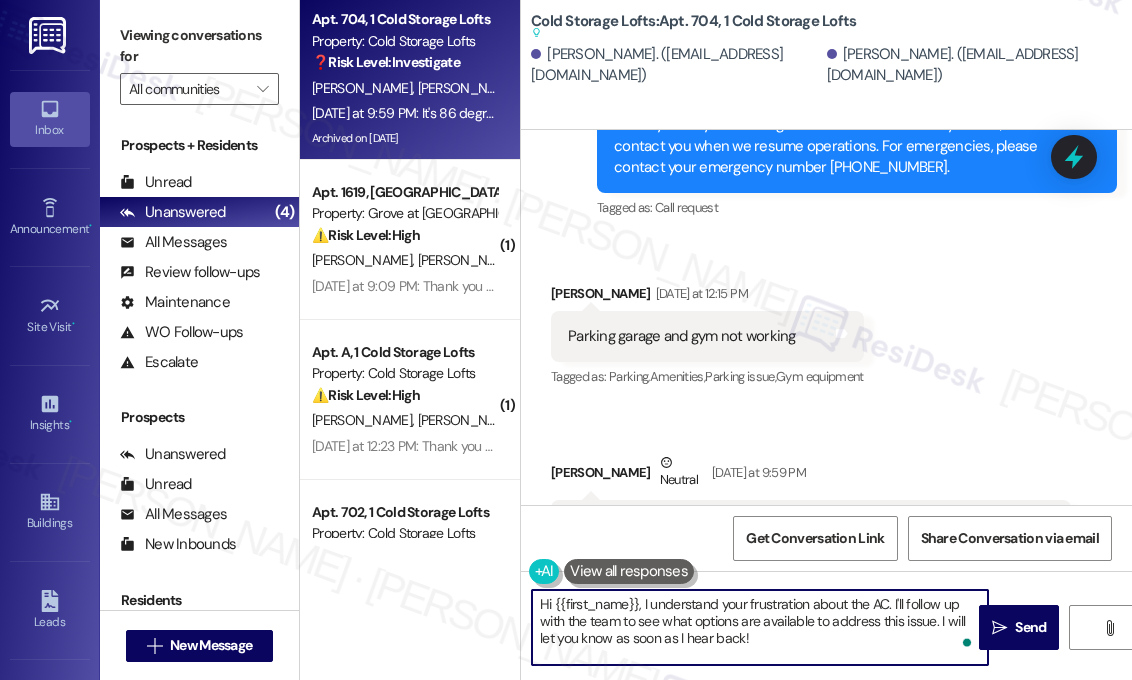 drag, startPoint x: 820, startPoint y: 646, endPoint x: 664, endPoint y: 650, distance: 156.05127 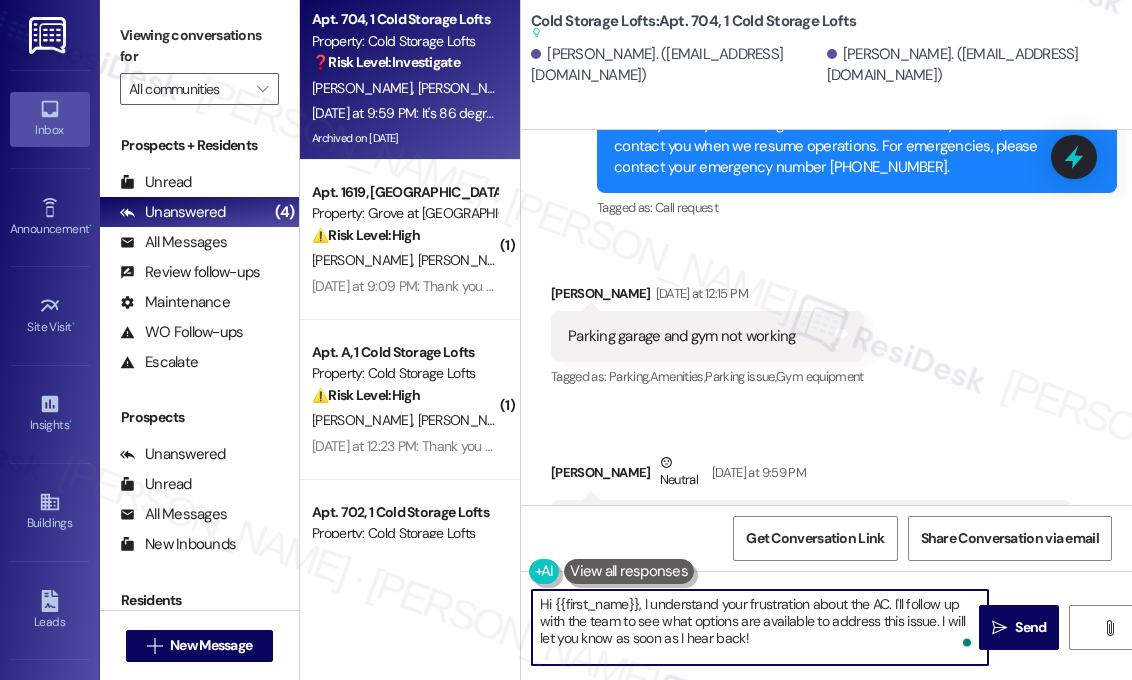 click on "Hi {{first_name}}, I understand your frustration about the AC. I'll follow up with the team to see what options are available to address this issue. I will let you know as soon as I hear back!" at bounding box center [760, 627] 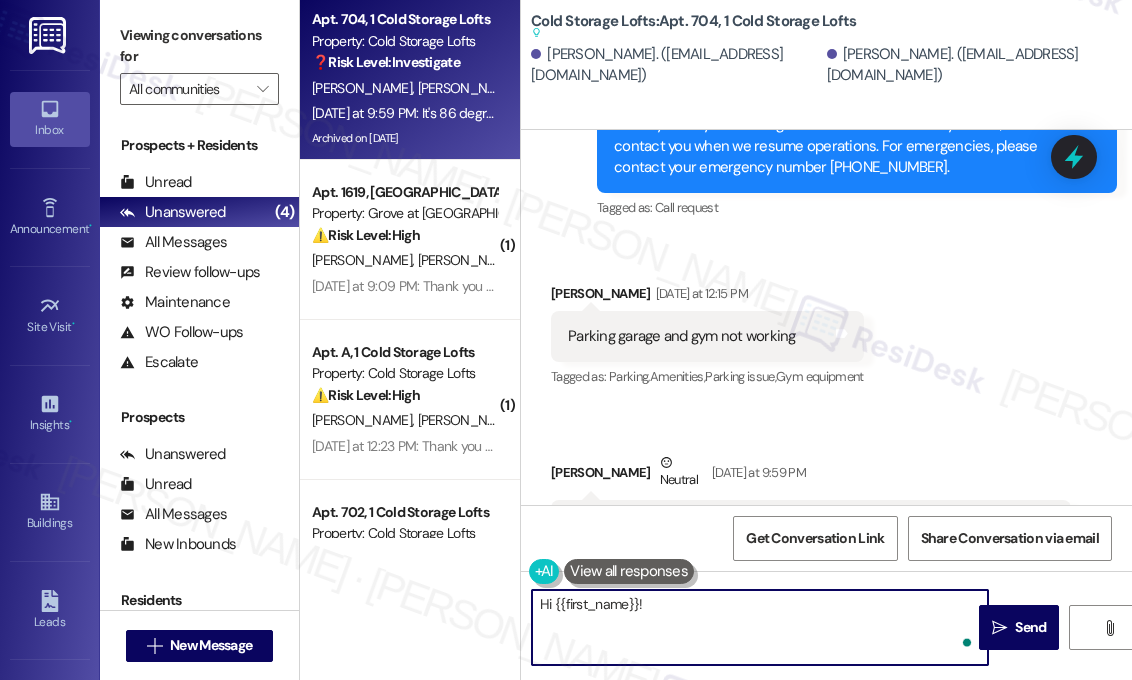 paste on "I’m so sorry you’re still dealing with this—it definitely shouldn’t be that hot in your apartment. I checked our system and it shows that the work order for the AC was marked as completed on June 13. Can you let me know if the issue ever got better at all, or has it been the same since then? I’ll follow up with the site team right away." 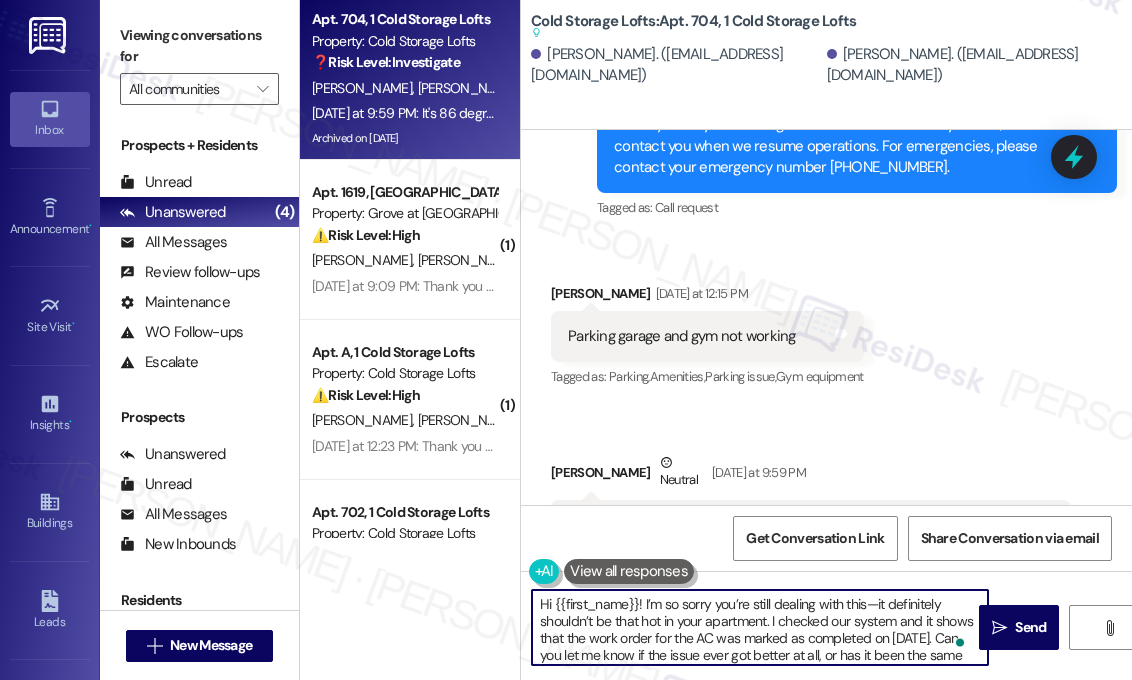 scroll, scrollTop: 16, scrollLeft: 0, axis: vertical 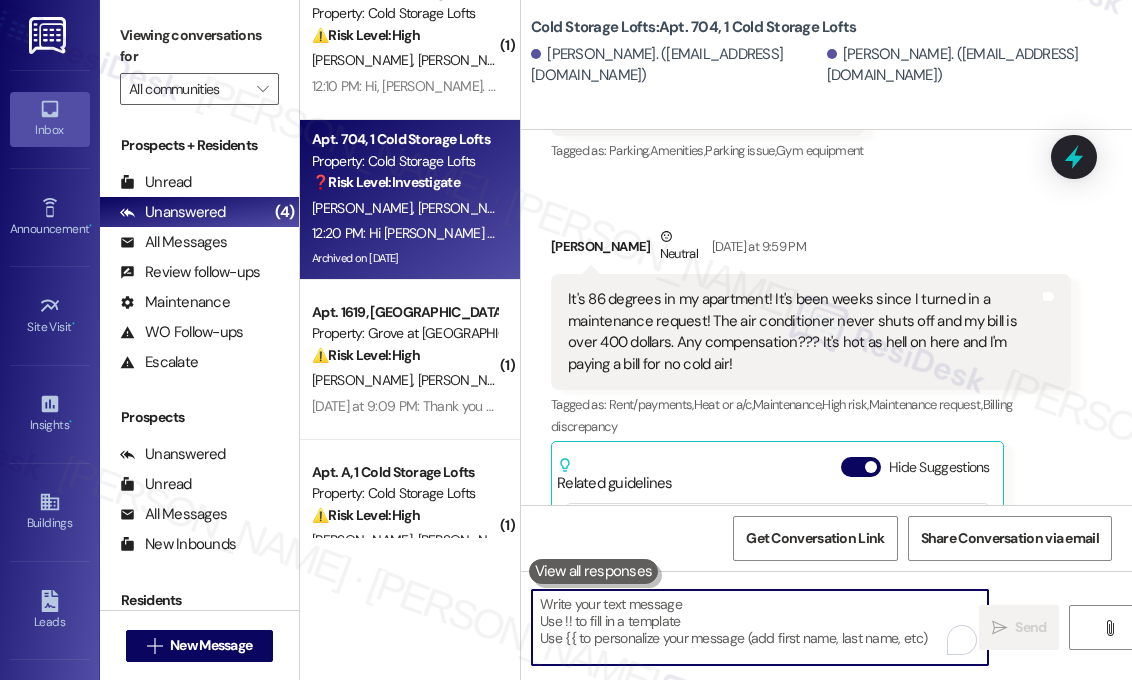 type 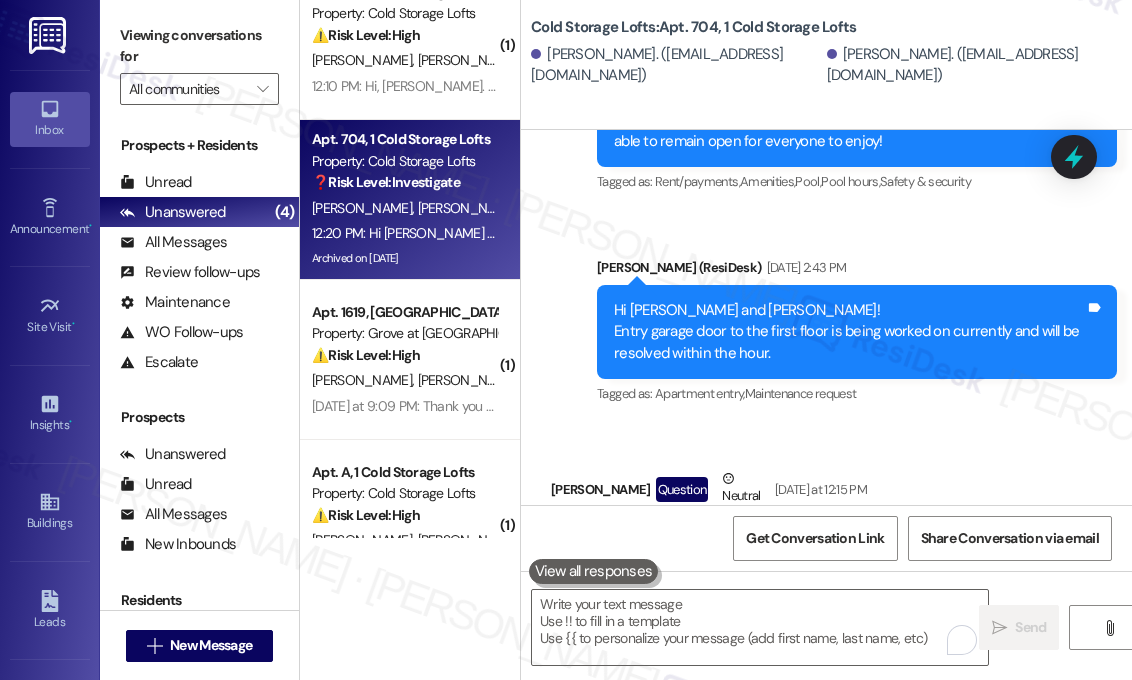 scroll, scrollTop: 28296, scrollLeft: 0, axis: vertical 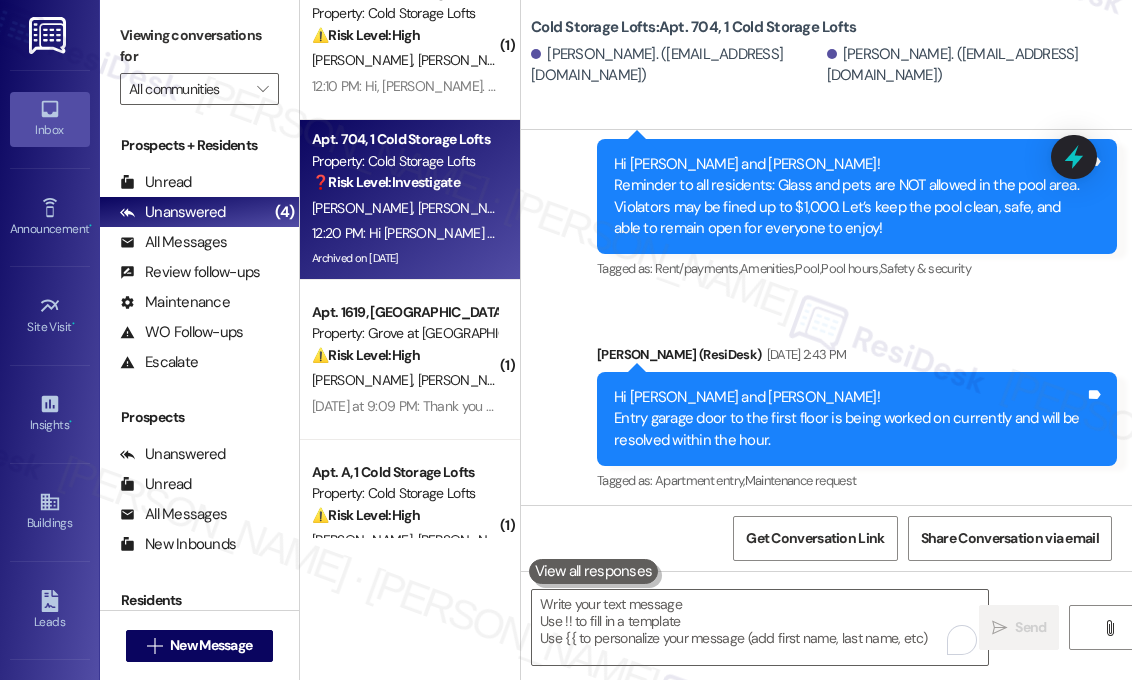 drag, startPoint x: 785, startPoint y: 345, endPoint x: 563, endPoint y: 347, distance: 222.009 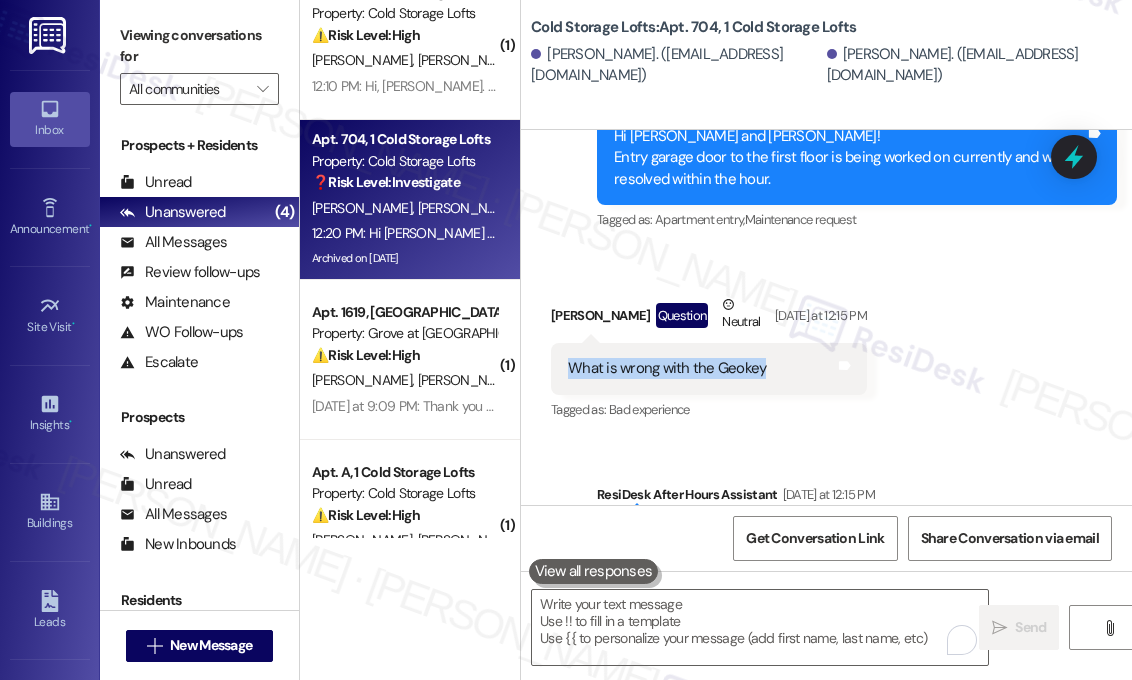 scroll, scrollTop: 28596, scrollLeft: 0, axis: vertical 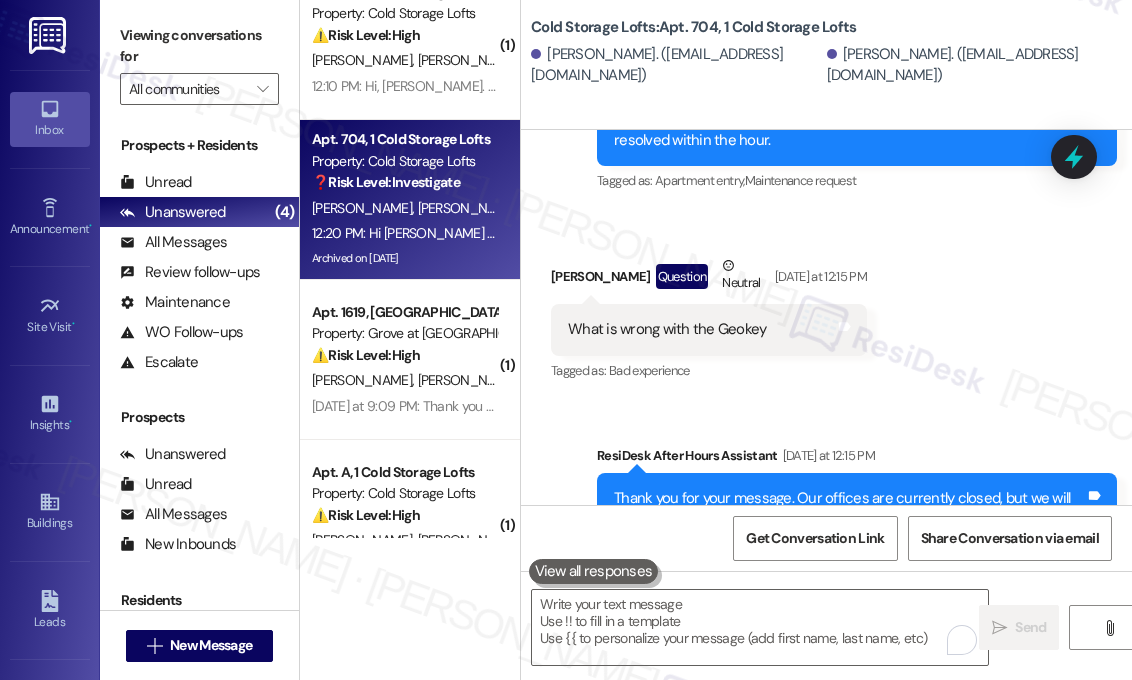 drag, startPoint x: 797, startPoint y: 435, endPoint x: 567, endPoint y: 427, distance: 230.13908 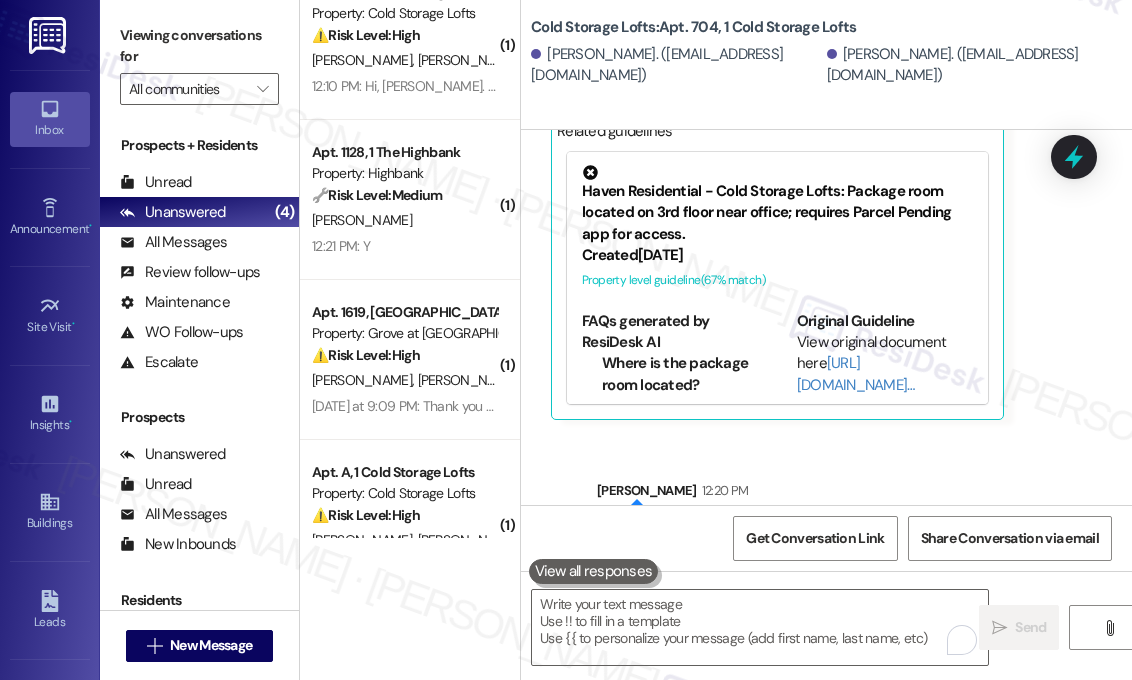 scroll, scrollTop: 29625, scrollLeft: 0, axis: vertical 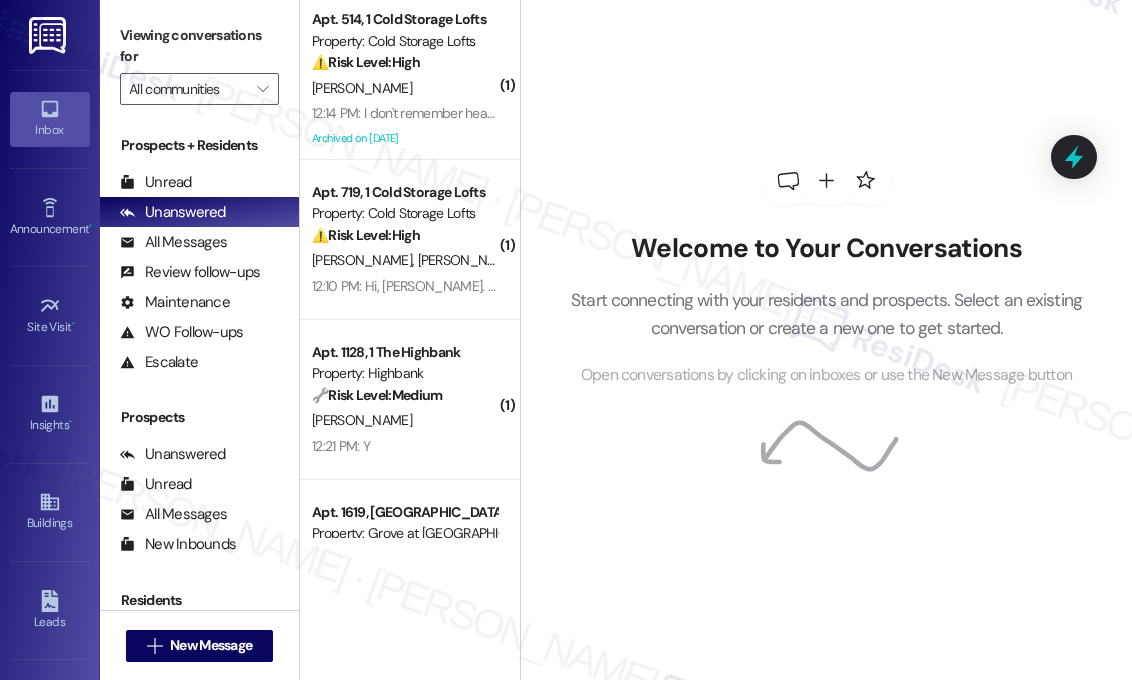 click on "Welcome to Your Conversations Start connecting with your residents and prospects. Select an existing conversation or create a new one to get started. Open conversations by clicking on inboxes or use the New Message button" at bounding box center (827, 272) 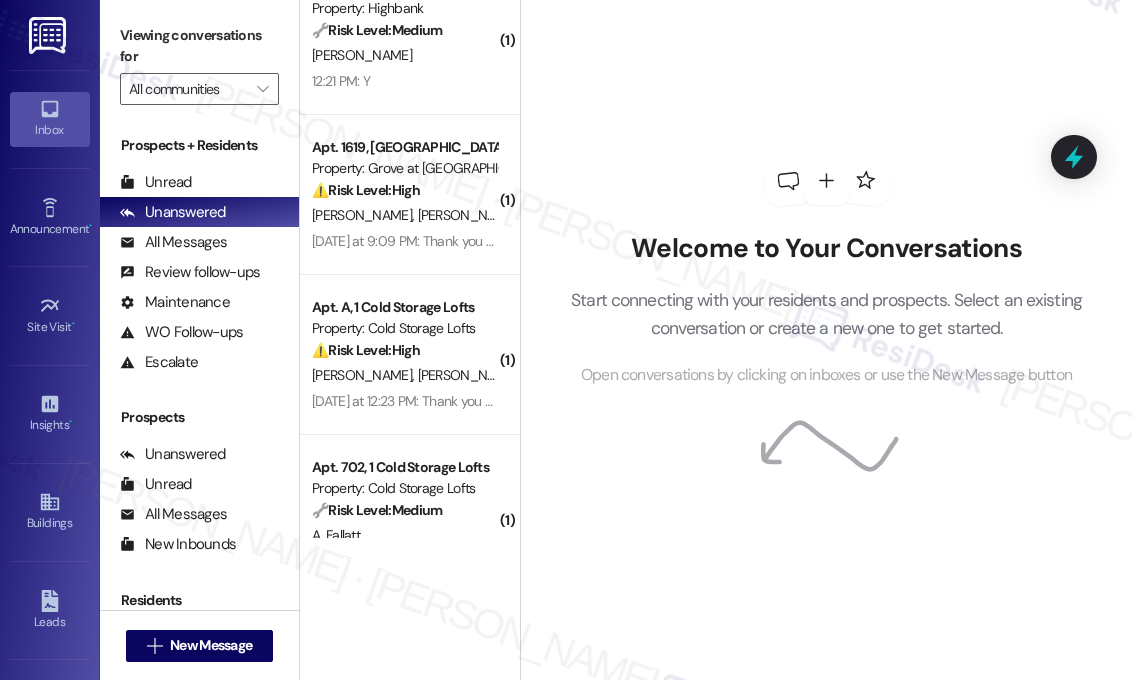 scroll, scrollTop: 421, scrollLeft: 0, axis: vertical 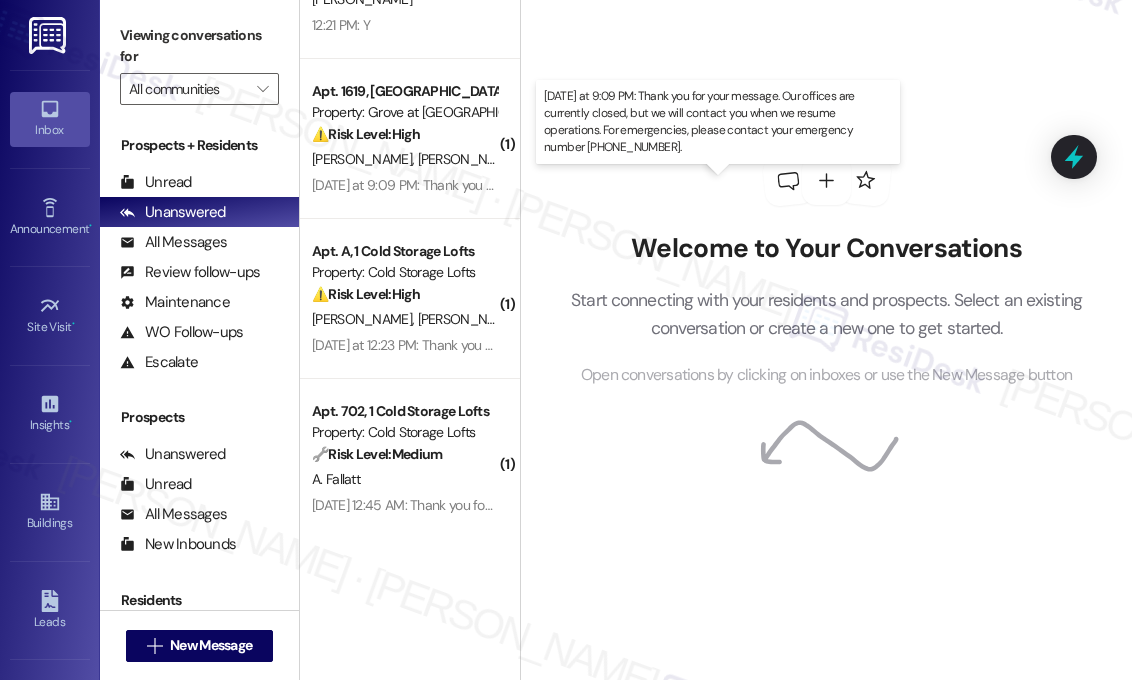 click on "Yesterday at 9:09 PM: Thank you for your message. Our offices are currently closed, but we will contact you when we resume operations. For emergencies, please contact your emergency number 281-975-1065. Yesterday at 9:09 PM: Thank you for your message. Our offices are currently closed, but we will contact you when we resume operations. For emergencies, please contact your emergency number 281-975-1065." at bounding box center [926, 185] 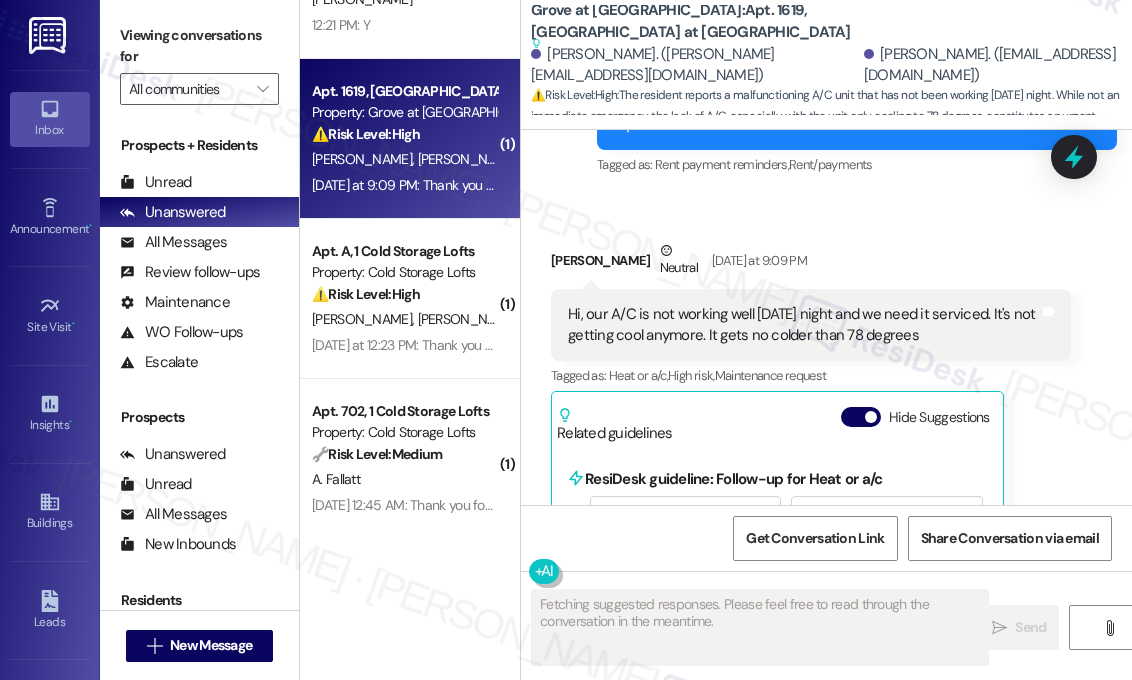 scroll, scrollTop: 17498, scrollLeft: 0, axis: vertical 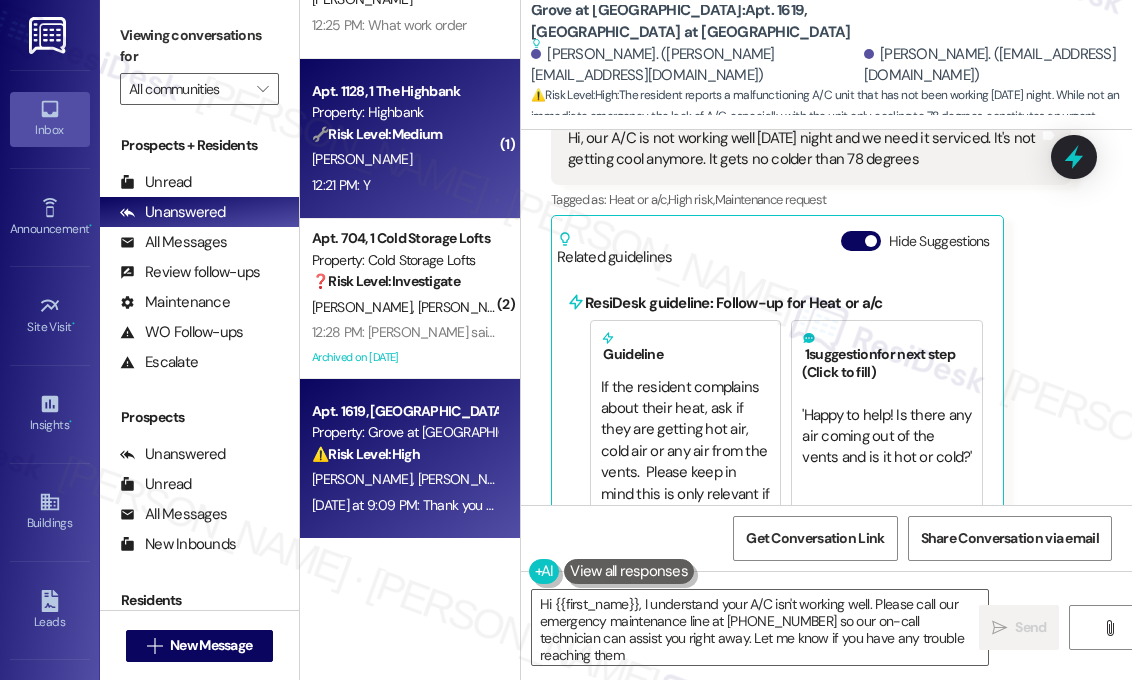 type on "Hi {{first_name}}, I understand your A/C isn't working well. Please call our emergency maintenance line at 281-401-9550 so our on-call technician can assist you right away. Let me know if you have any trouble reaching them!" 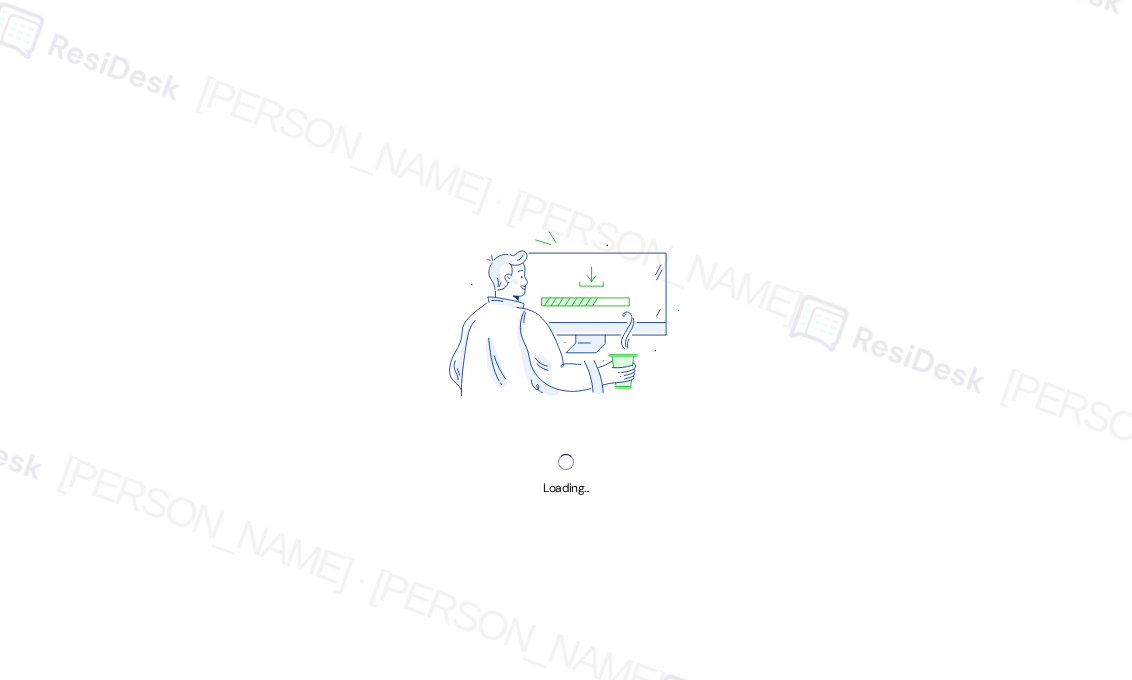 scroll, scrollTop: 0, scrollLeft: 0, axis: both 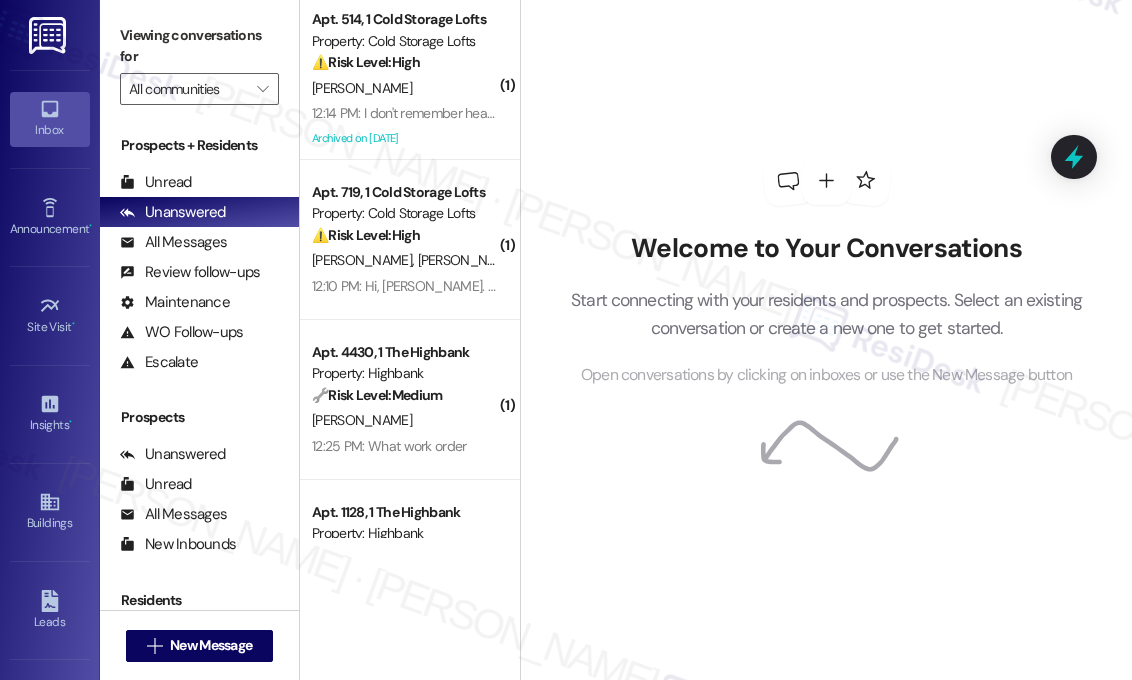 click on "Welcome to Your Conversations Start connecting with your residents and prospects. Select an existing conversation or create a new one to get started. Open conversations by clicking on inboxes or use the New Message button" at bounding box center (827, 272) 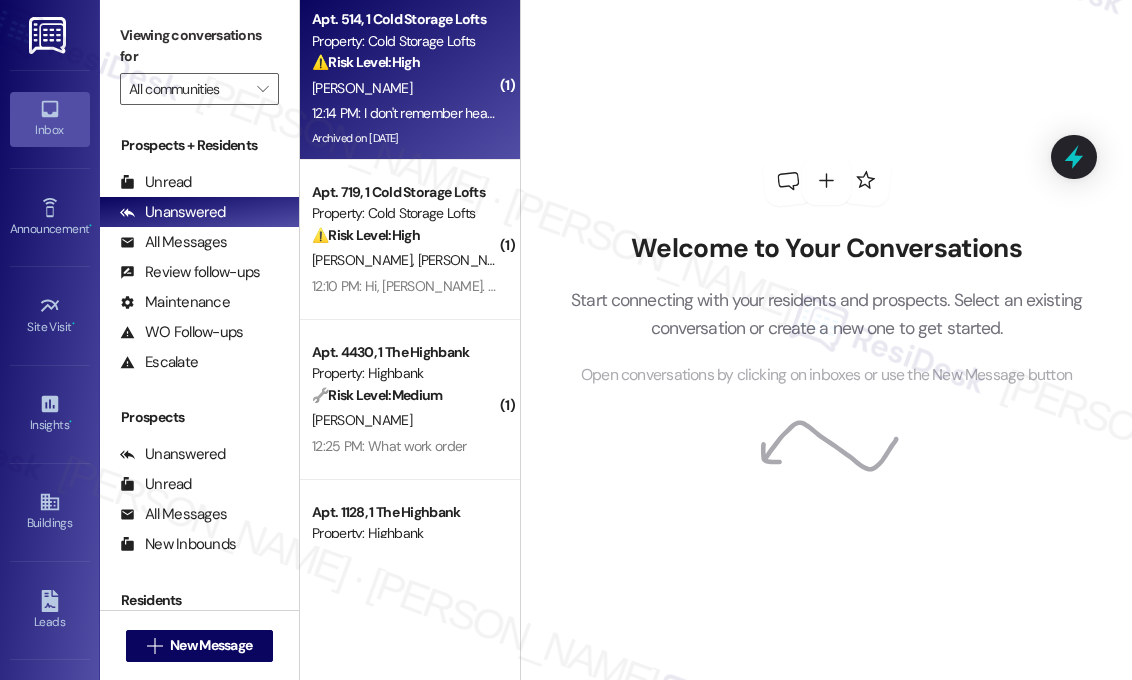 click on "12:14 PM: I don't remember hearing anything about the exit door other than it wasn't working and they have contacted their vendor. And of course there's the east elevator which hasn't run for several weeks. I was told they're waiting for a part that Otis elevator is supposed to bring. That's all I know. 12:14 PM: I don't remember hearing anything about the exit door other than it wasn't working and they have contacted their vendor. And of course there's the east elevator which hasn't run for several weeks. I was told they're waiting for a part that Otis elevator is supposed to bring. That's all I know." at bounding box center (1202, 113) 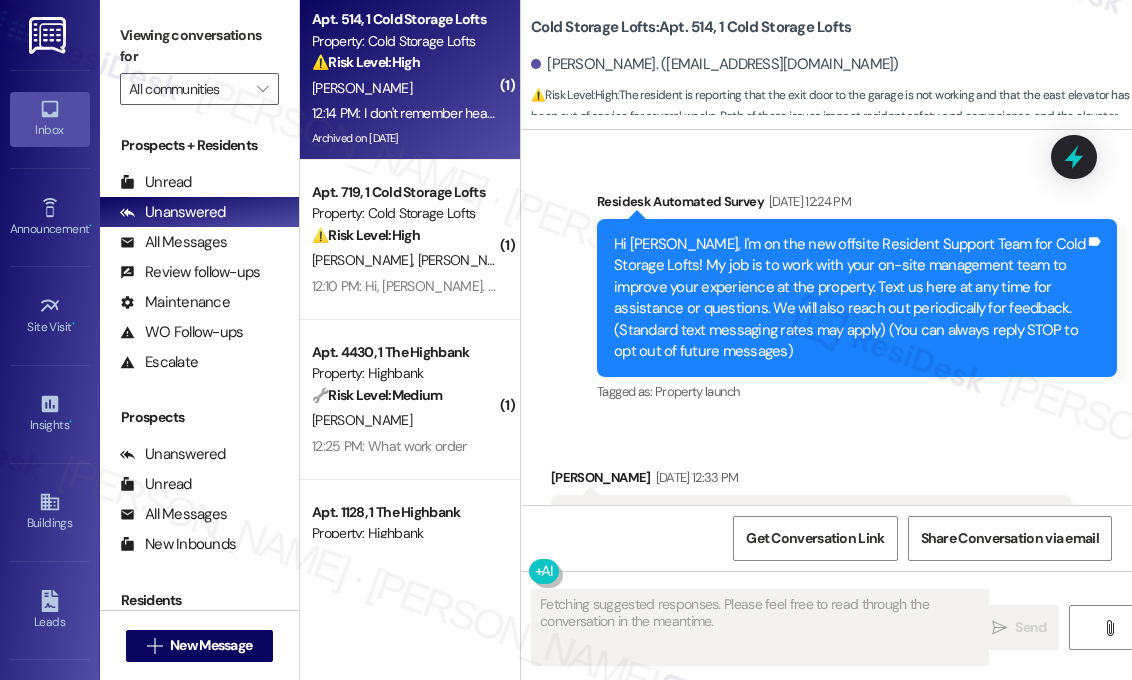 scroll, scrollTop: 64944, scrollLeft: 0, axis: vertical 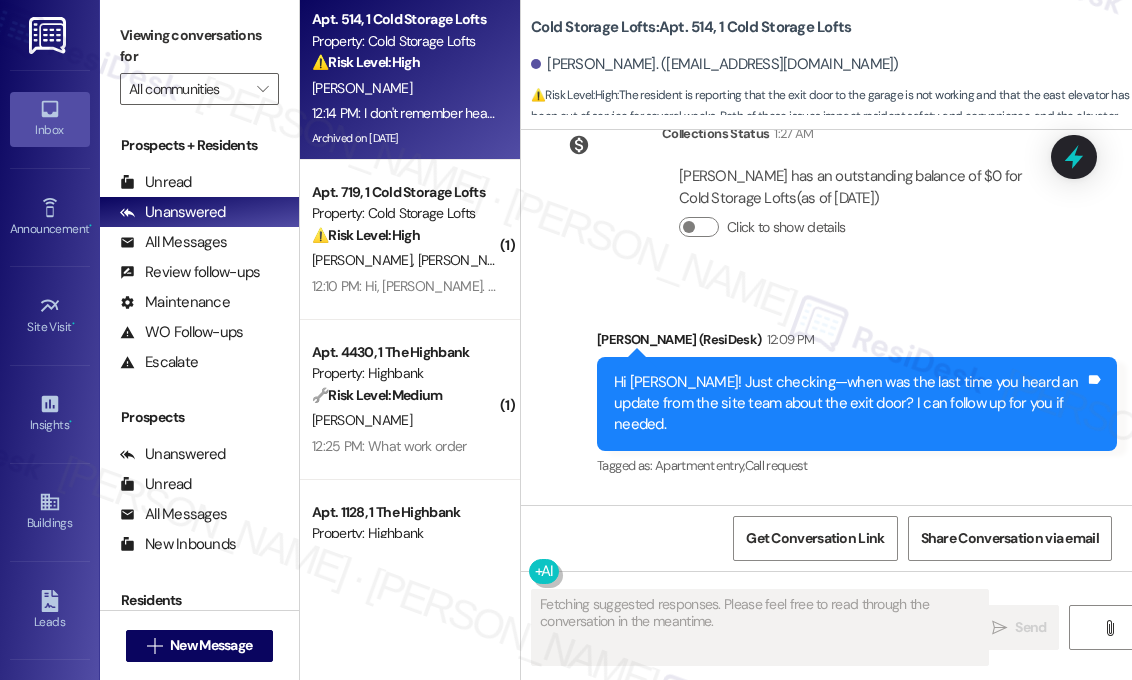 click on "Cold Storage Lofts:  Apt. 514, 1 Cold Storage Lofts" at bounding box center (731, 27) 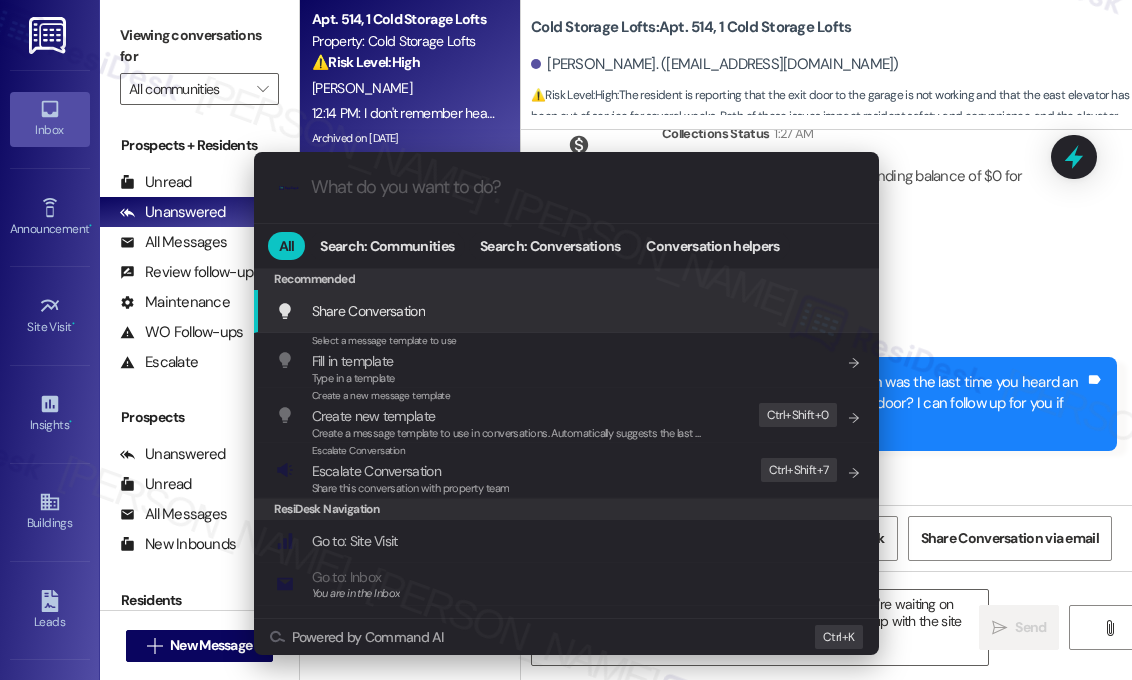 type on "Hi {{first_name}}! Thanks for the update. I understand you're waiting on updates for both the exit door and east elevator. I'll follow up with the site team right away and let you know what I find out!" 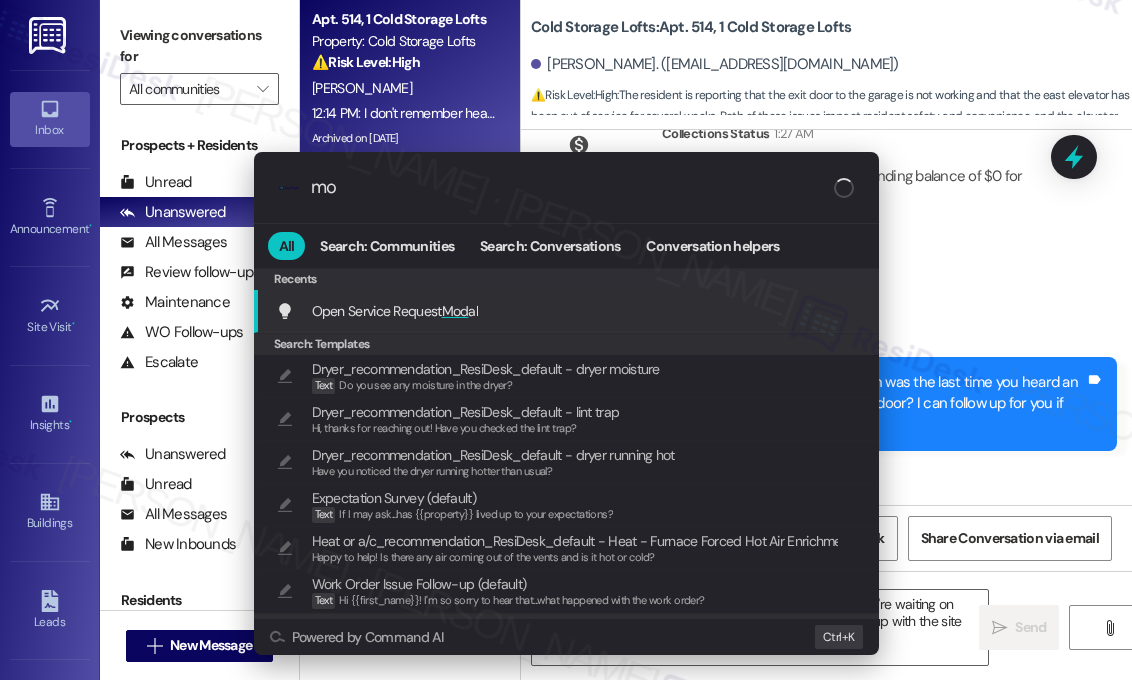 type on "m" 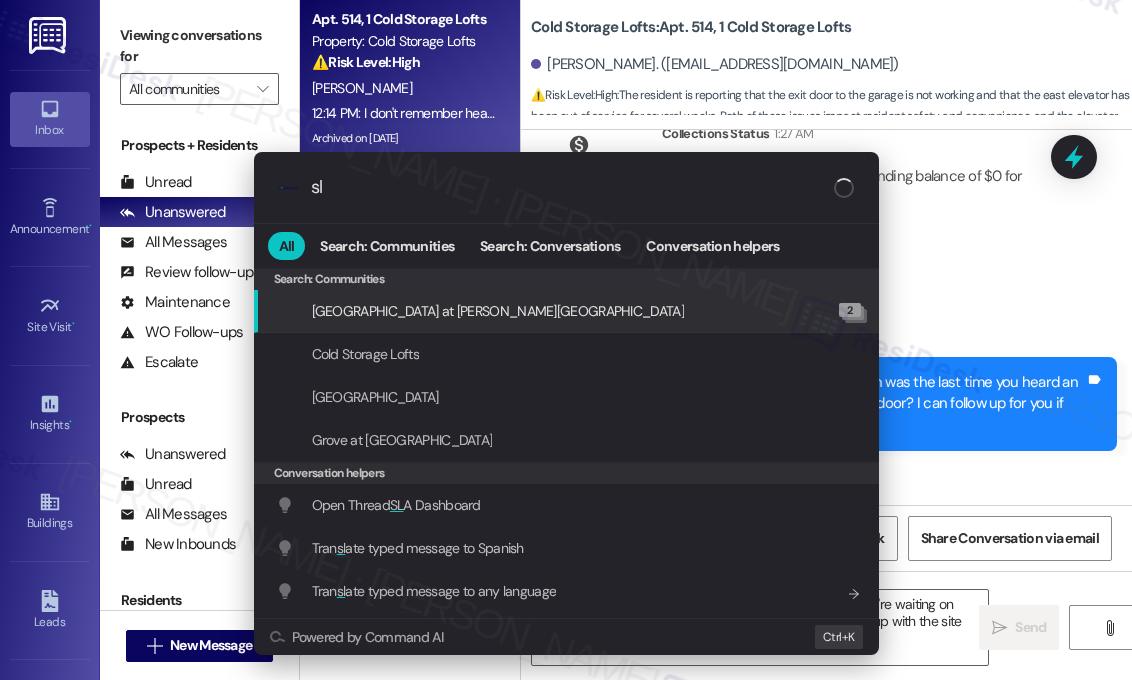 type on "sla" 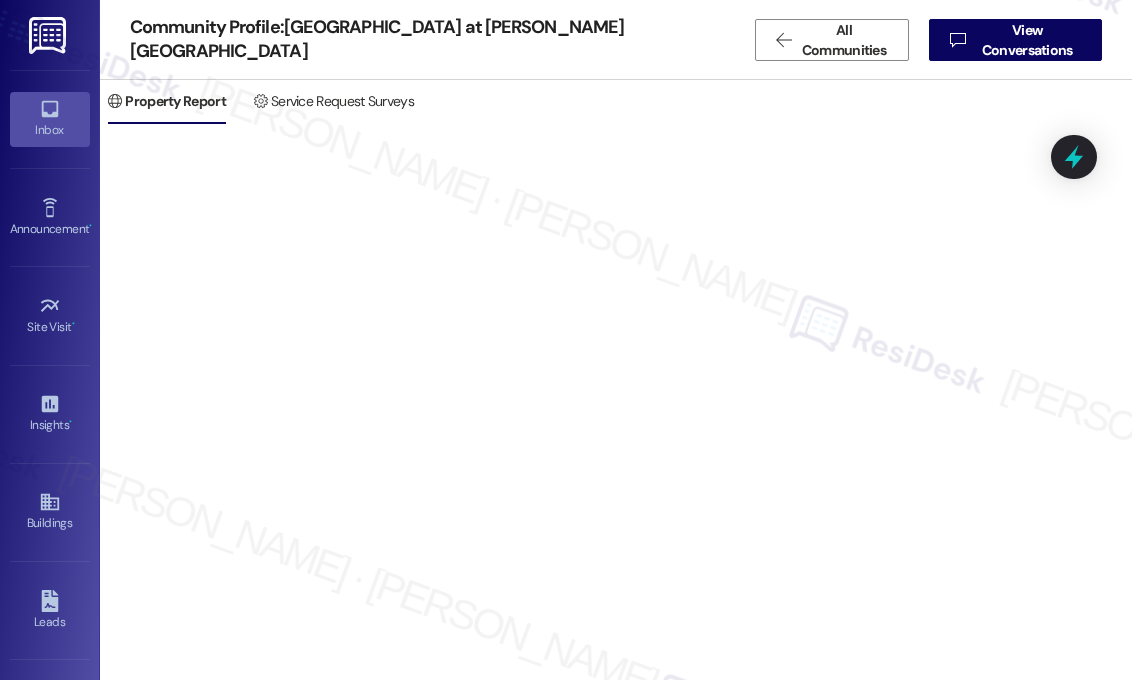 click on "Inbox" at bounding box center [50, 119] 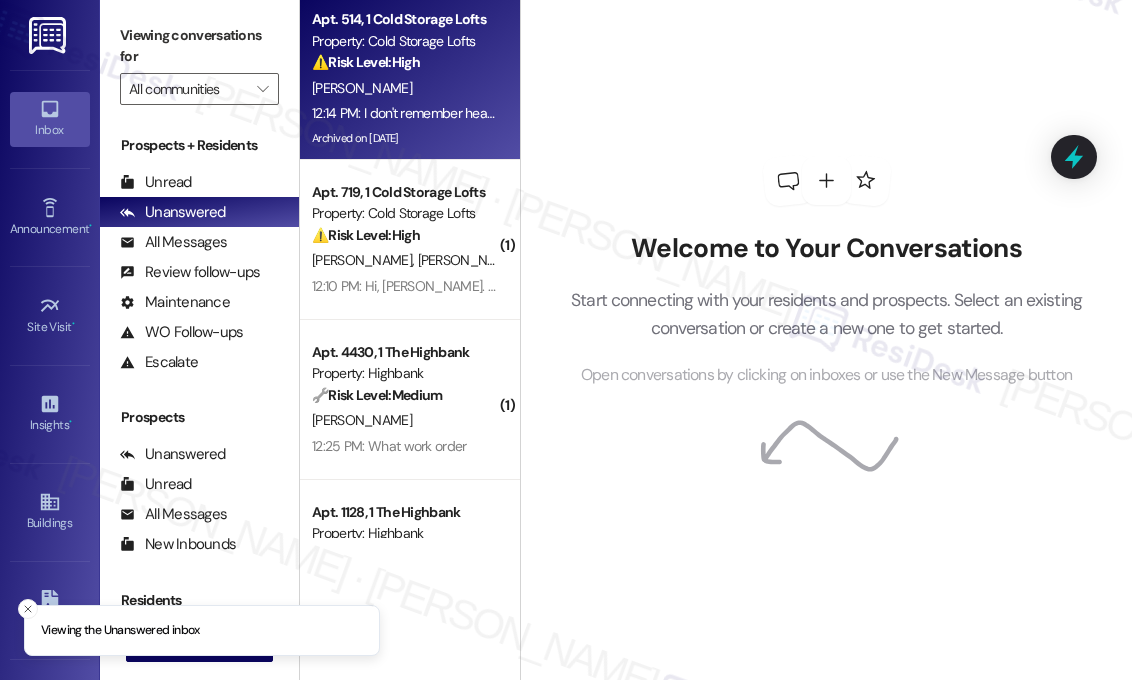 click on "[PERSON_NAME]" at bounding box center (404, 88) 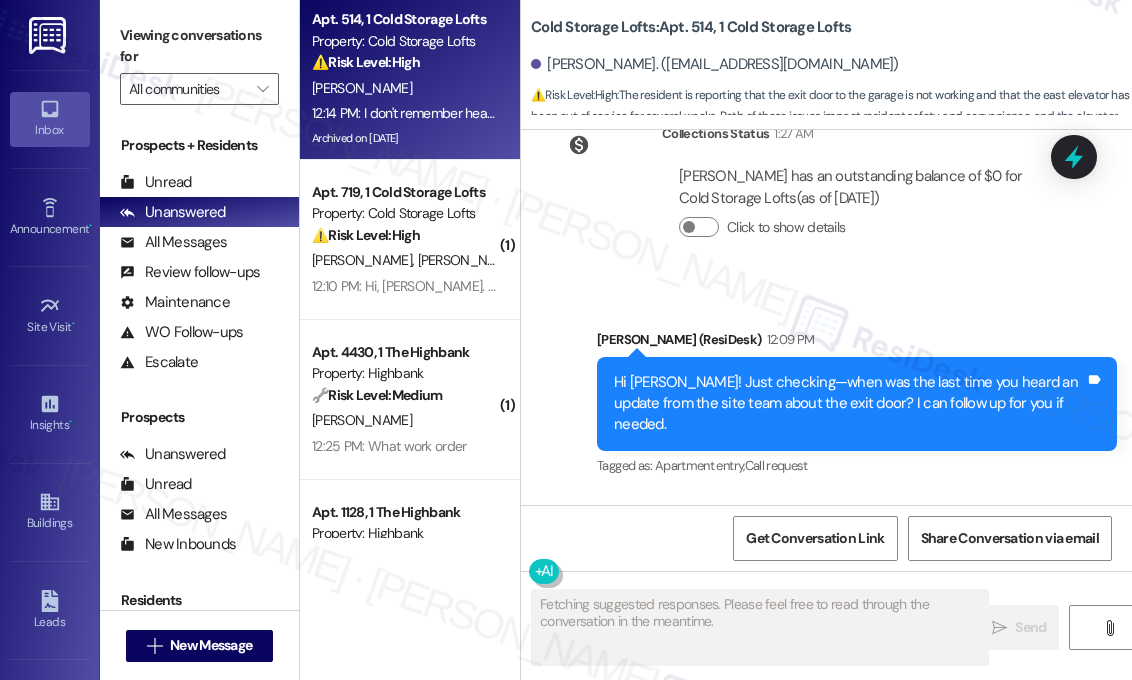 scroll, scrollTop: 64944, scrollLeft: 0, axis: vertical 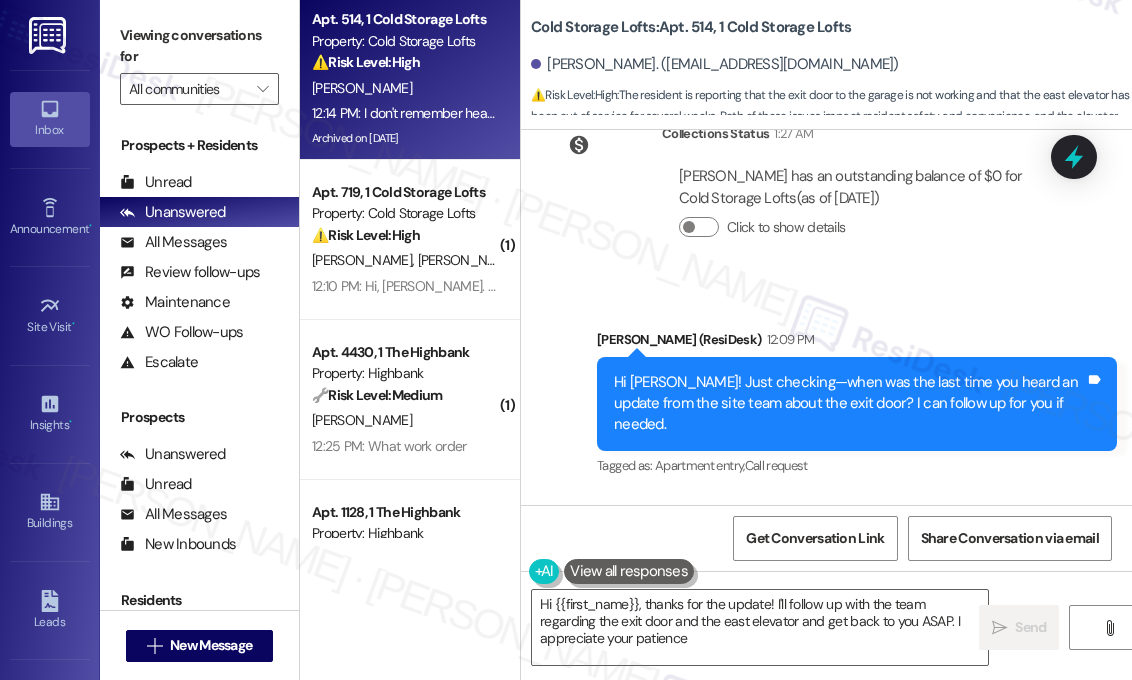 type on "Hi {{first_name}}, thanks for the update! I'll follow up with the team regarding the exit door and the east elevator and get back to you ASAP. I appreciate your patience!" 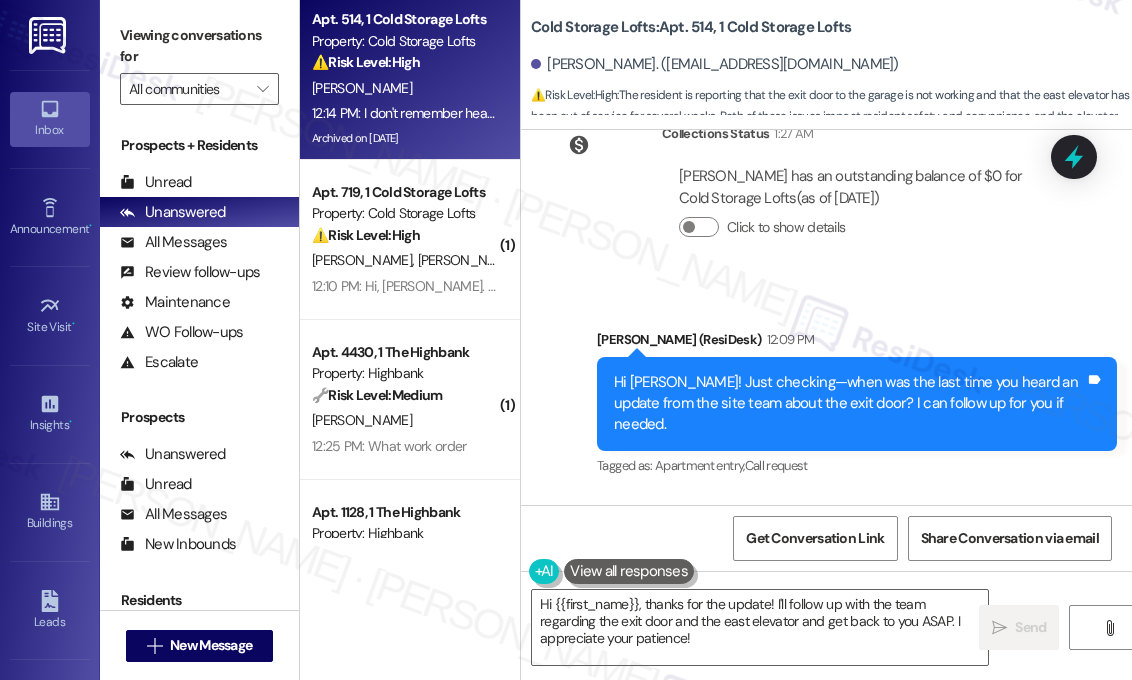 click on "Received via SMS Lee Newman 12:14 PM I don't remember hearing anything about the exit door other than it wasn't working and they have contacted their vendor. And of course there's the east elevator which hasn't run for several weeks. I was told they're waiting for a part that Otis elevator is supposed to bring. That's all I know. Tags and notes Tagged as:   Elevator ,  Click to highlight conversations about Elevator Apartment entry Click to highlight conversations about Apartment entry  Related guidelines Hide Suggestions Haven Residential - Cold Storage Lofts: Package room located on 3rd floor near office; requires Parcel Pending app for access.
Created  5 months ago Property level guideline  ( 68 % match) FAQs generated by ResiDesk AI Where is the package room located? The package room is located on the 3rd floor by the office. What app do I need to access the package room? You need to have the Parcel Pending Plus app to access the package room. How do I download the Parcel Pending Plus app? Created   ( 68" at bounding box center (811, 803) 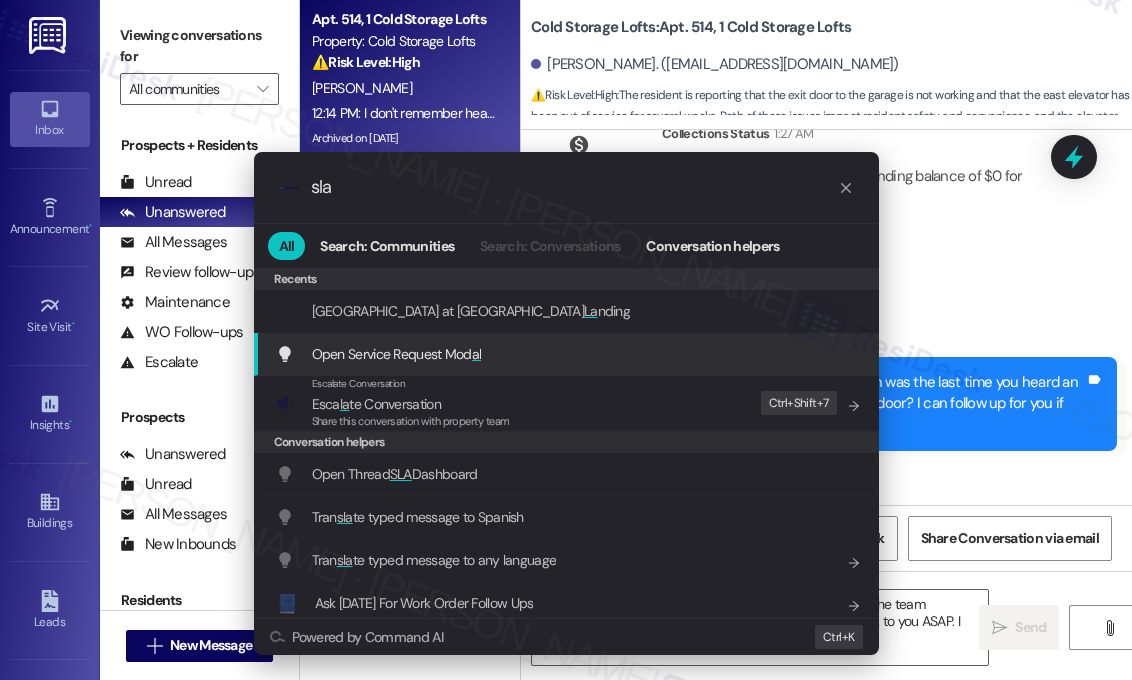 click on "Open Service Request Mod al Add shortcut" at bounding box center (568, 354) 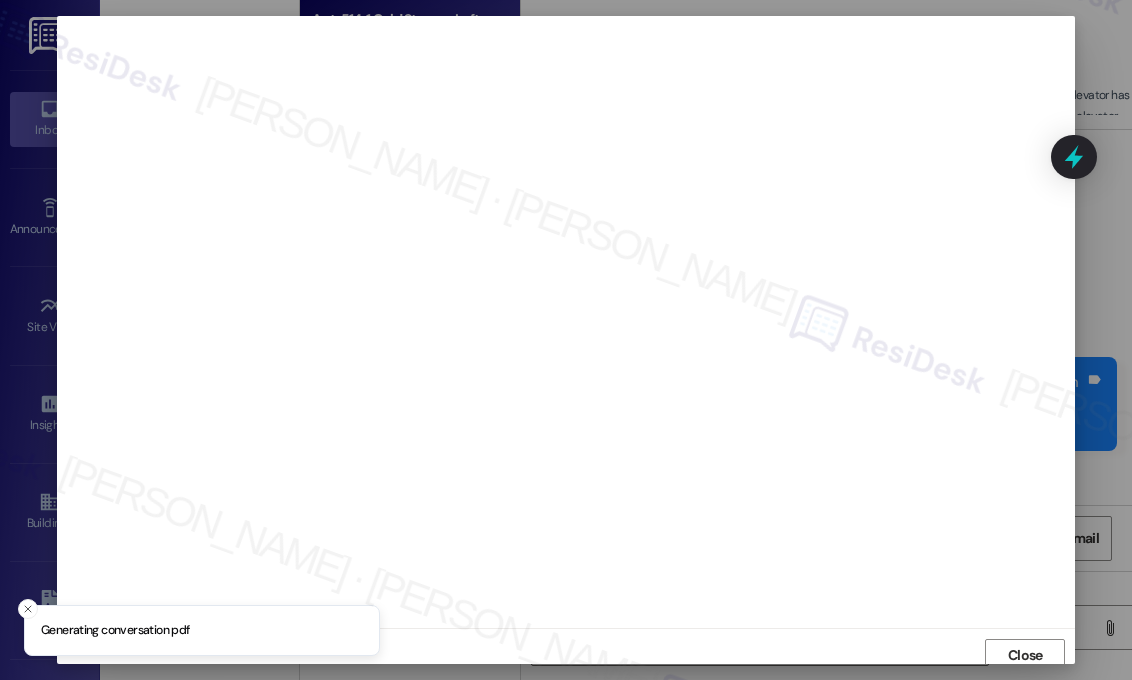 scroll, scrollTop: 7, scrollLeft: 0, axis: vertical 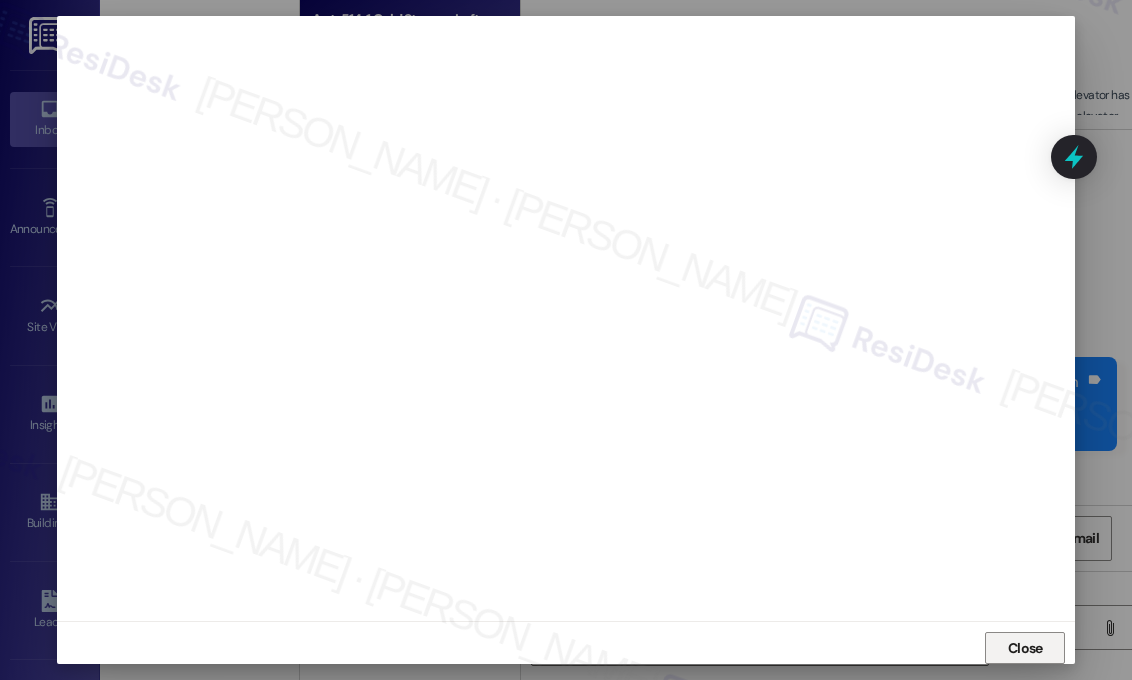 click on "Close" at bounding box center [1025, 648] 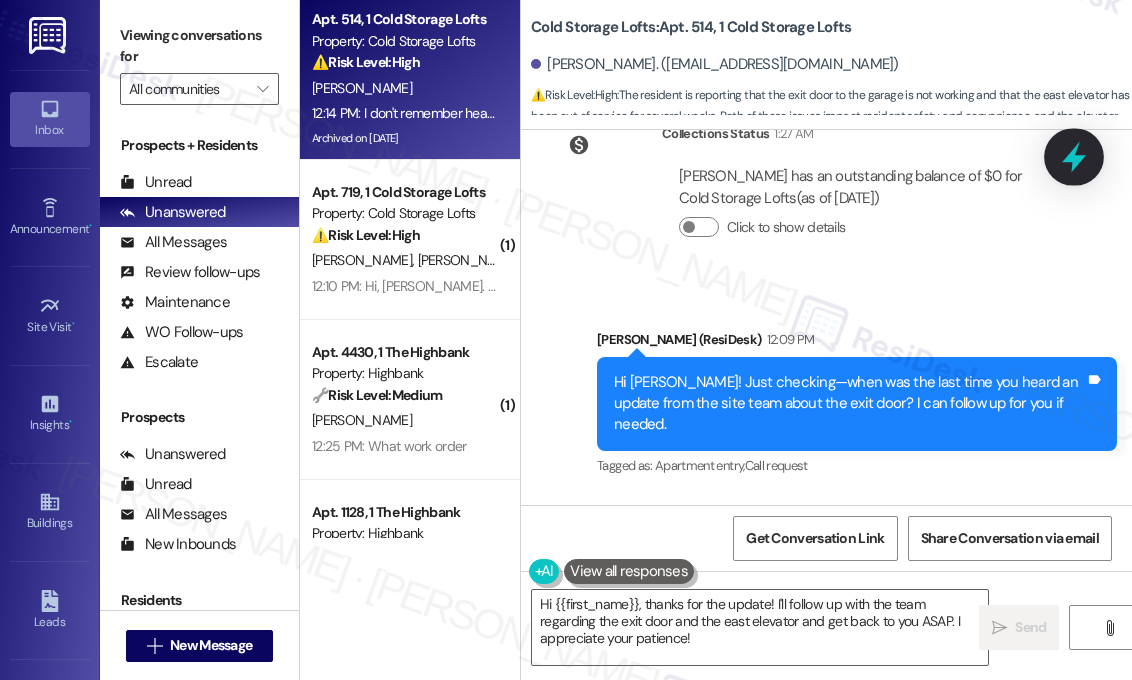 click 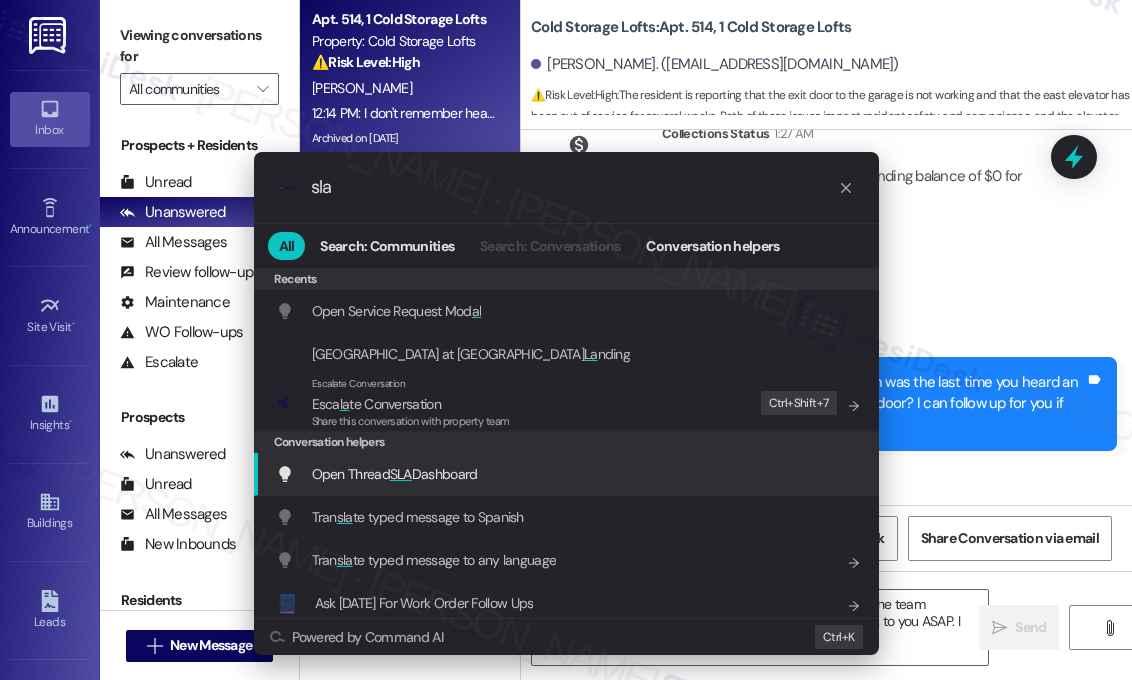 type on "sla" 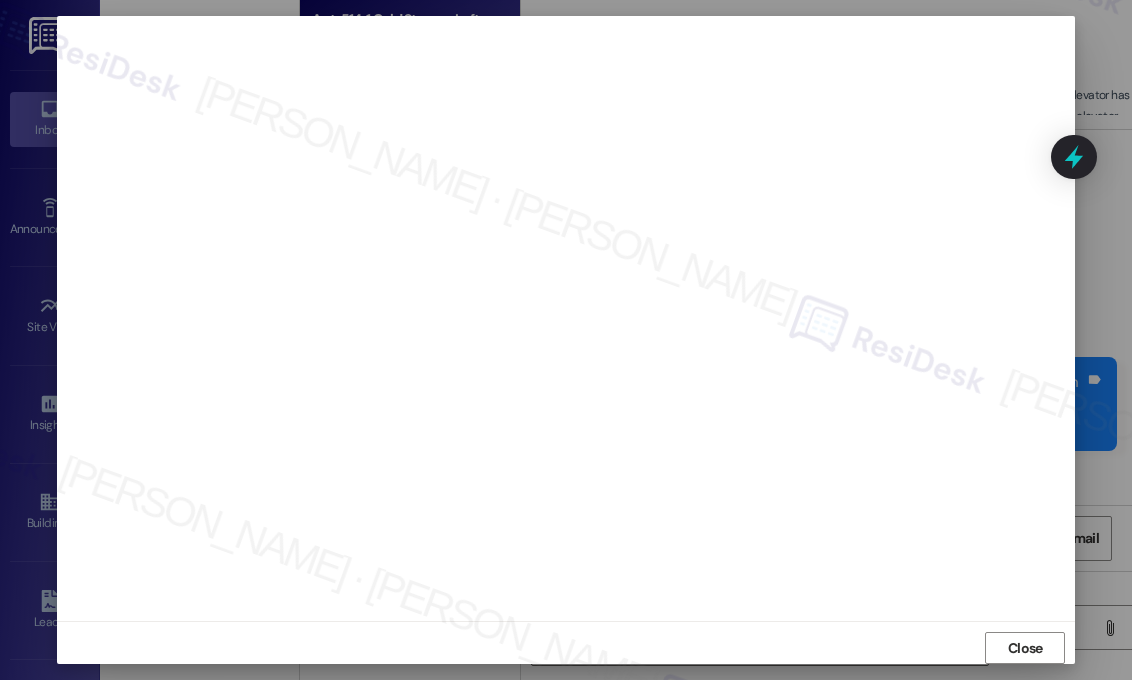 scroll, scrollTop: 0, scrollLeft: 0, axis: both 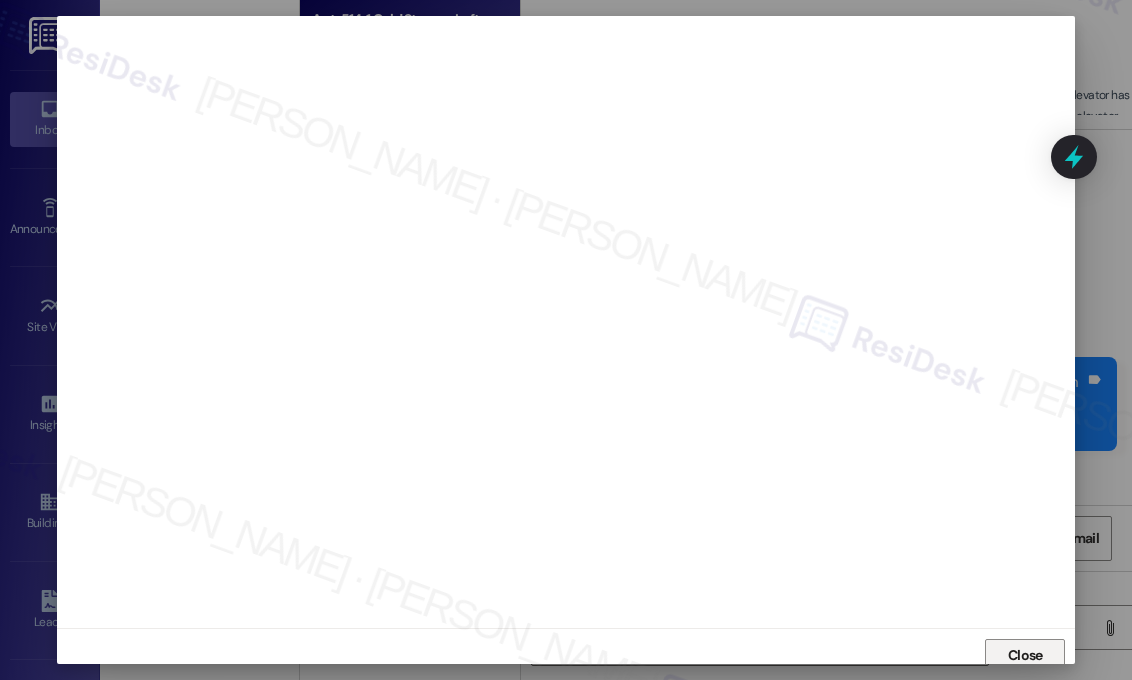 click on "Close" at bounding box center [1025, 655] 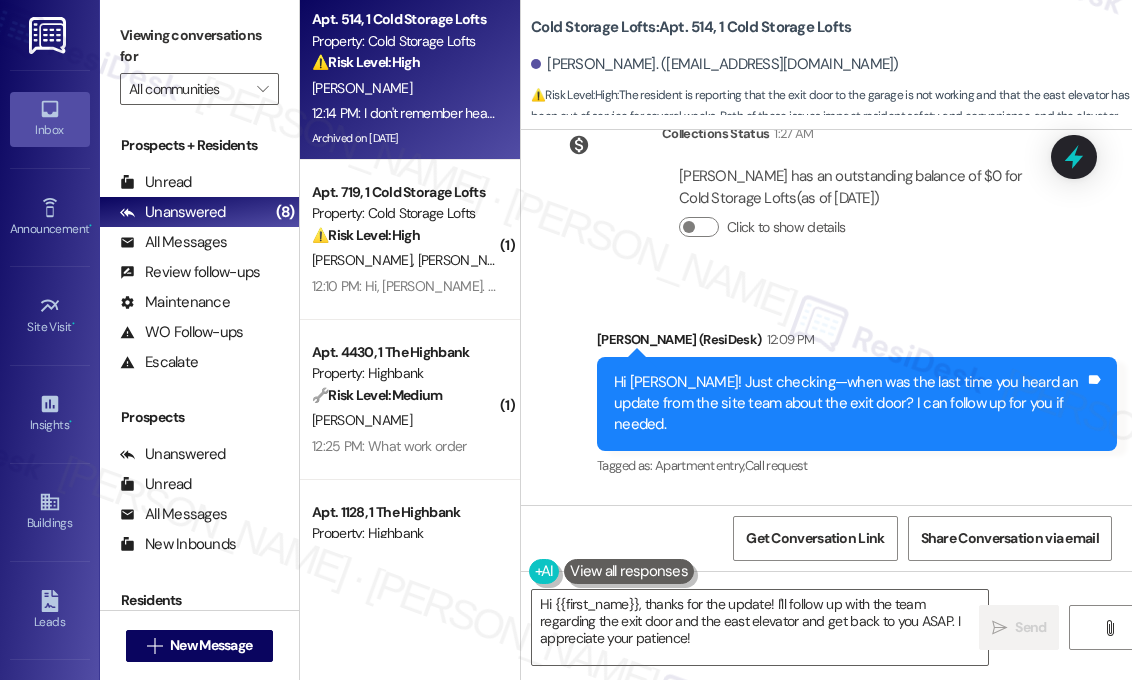 drag, startPoint x: 933, startPoint y: 25, endPoint x: 951, endPoint y: 24, distance: 18.027756 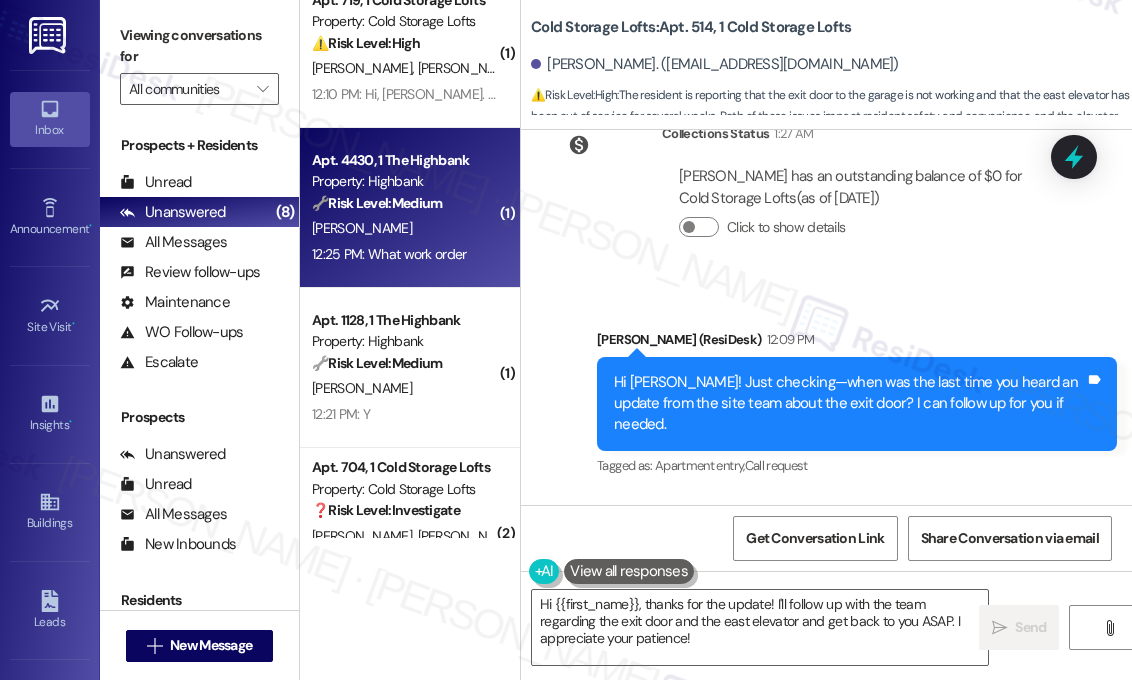 scroll, scrollTop: 200, scrollLeft: 0, axis: vertical 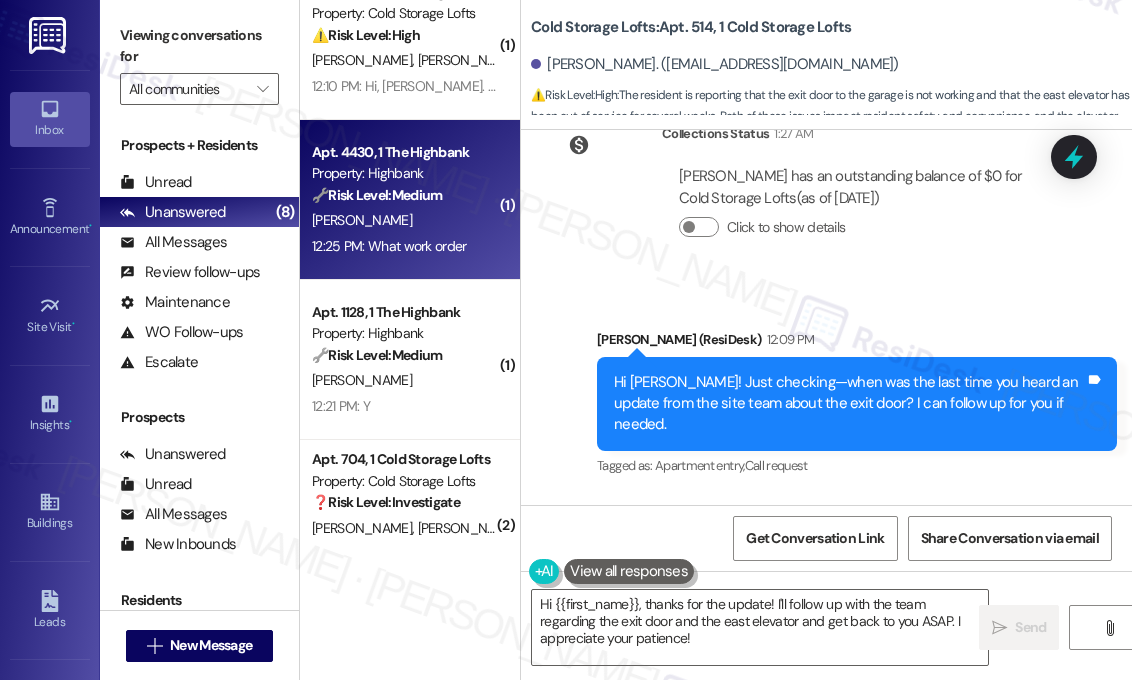 click on "🔧  Risk Level:  Medium" at bounding box center (377, 195) 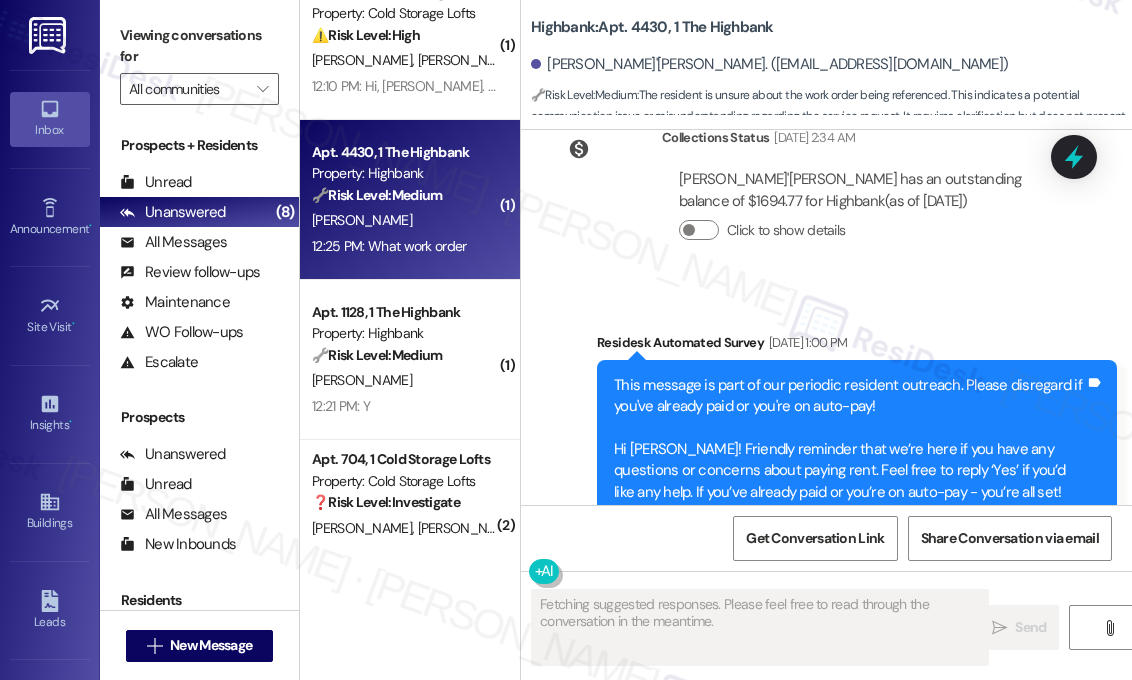 scroll, scrollTop: 4447, scrollLeft: 0, axis: vertical 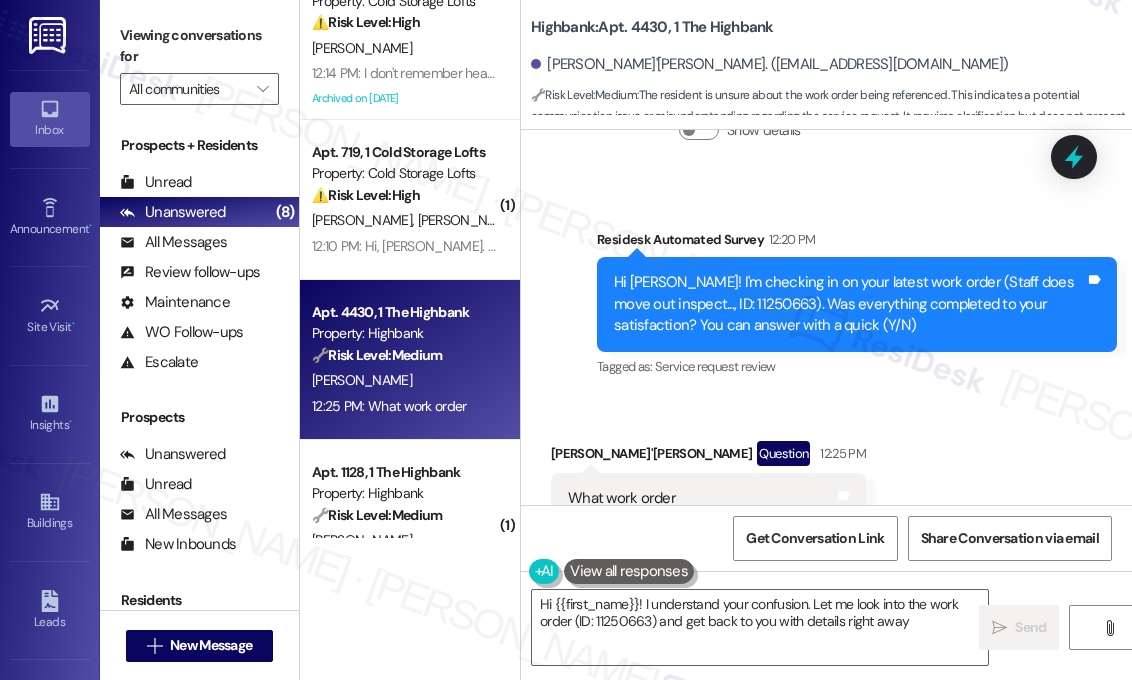 type on "Hi {{first_name}}! I understand your confusion. Let me look into the work order (ID: 11250663) and get back to you with details right away!" 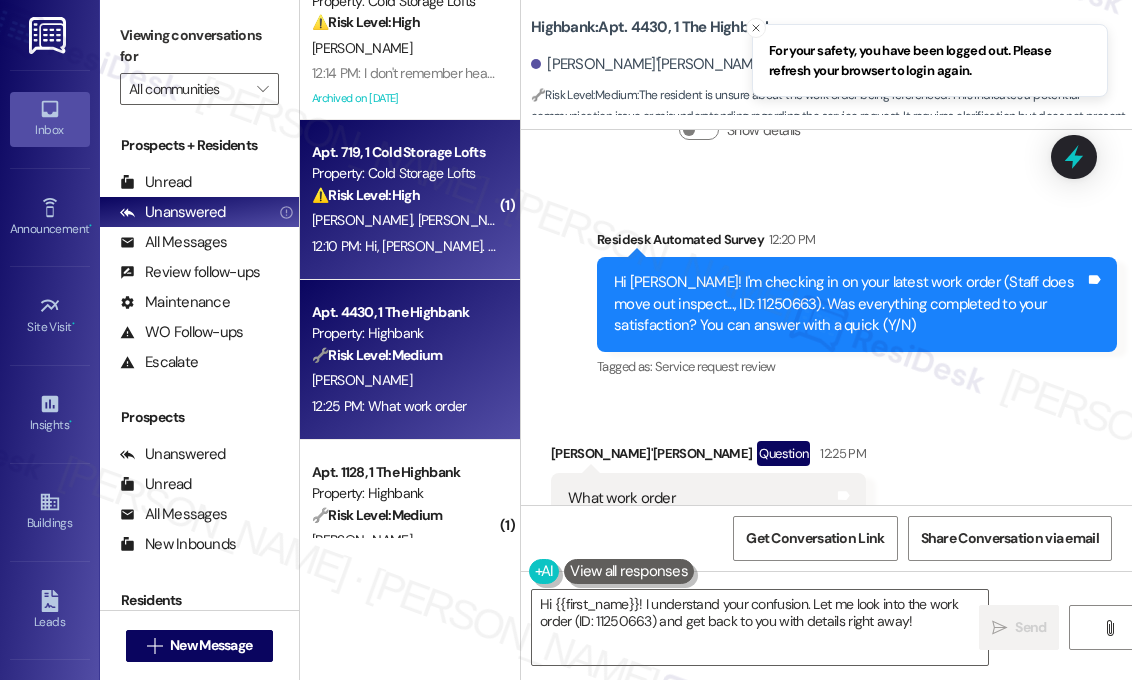 click on "Apt. 719, 1 Cold Storage Lofts" at bounding box center (404, 152) 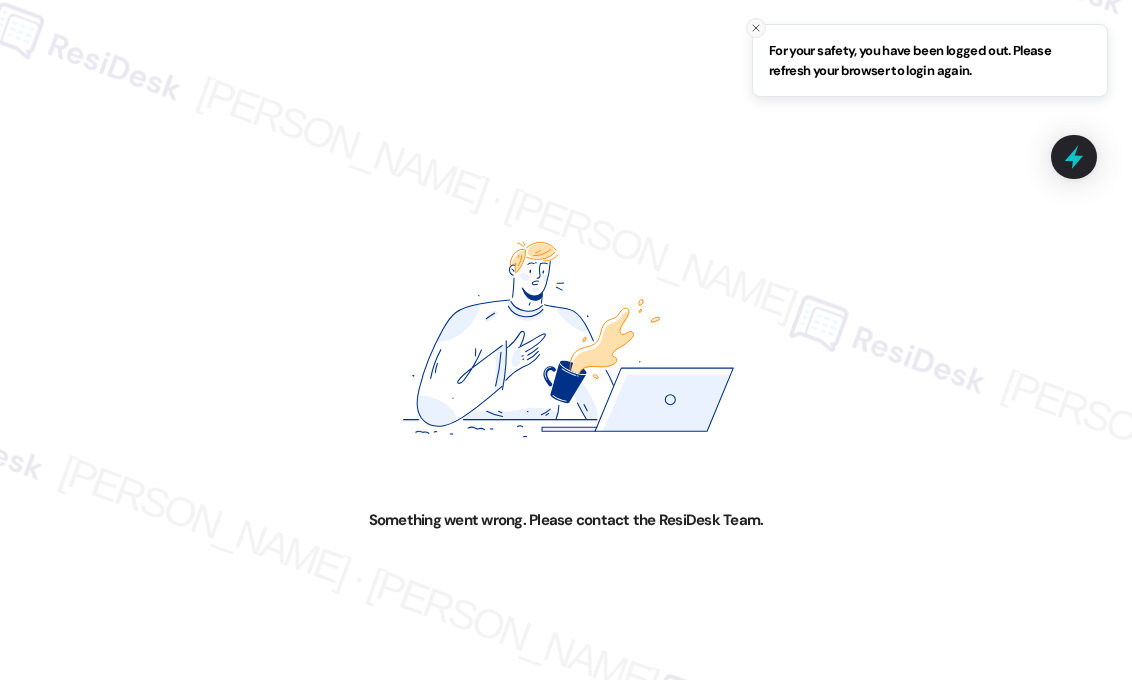 click 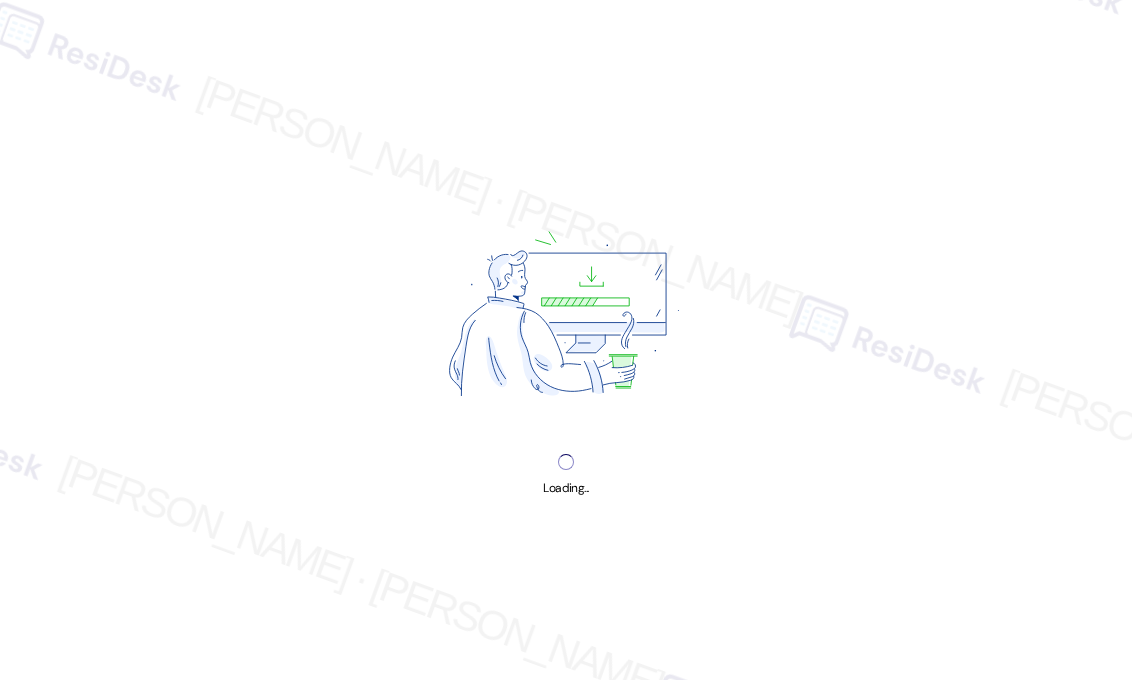 scroll, scrollTop: 0, scrollLeft: 0, axis: both 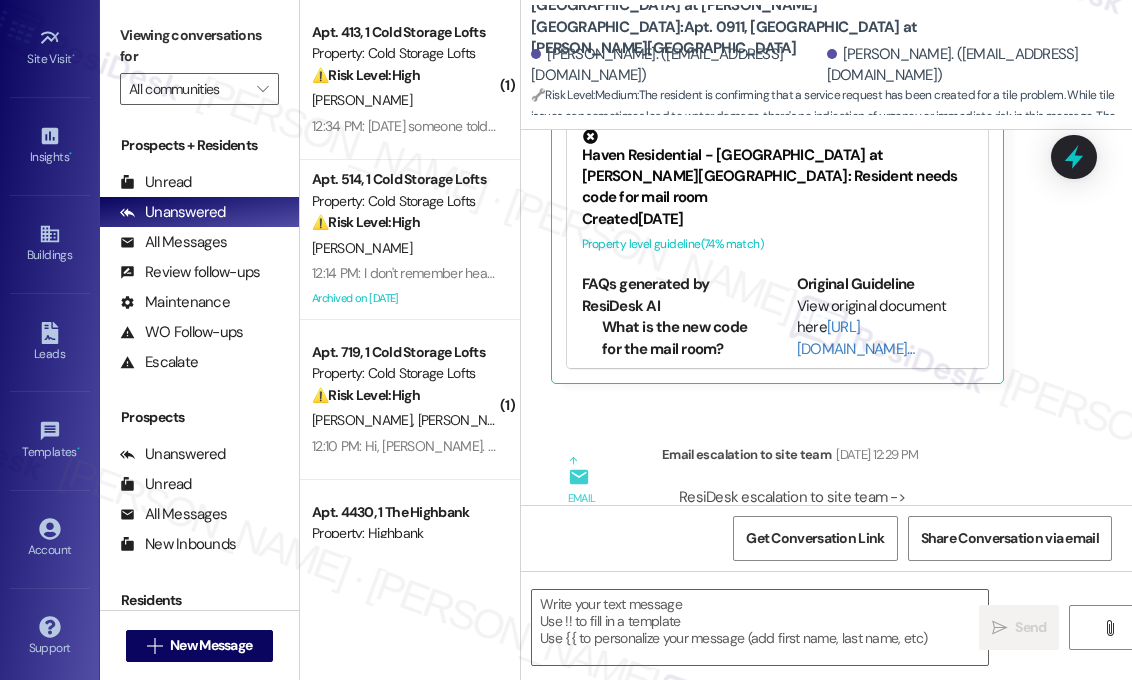 type on "Fetching suggested responses. Please feel free to read through the conversation in the meantime." 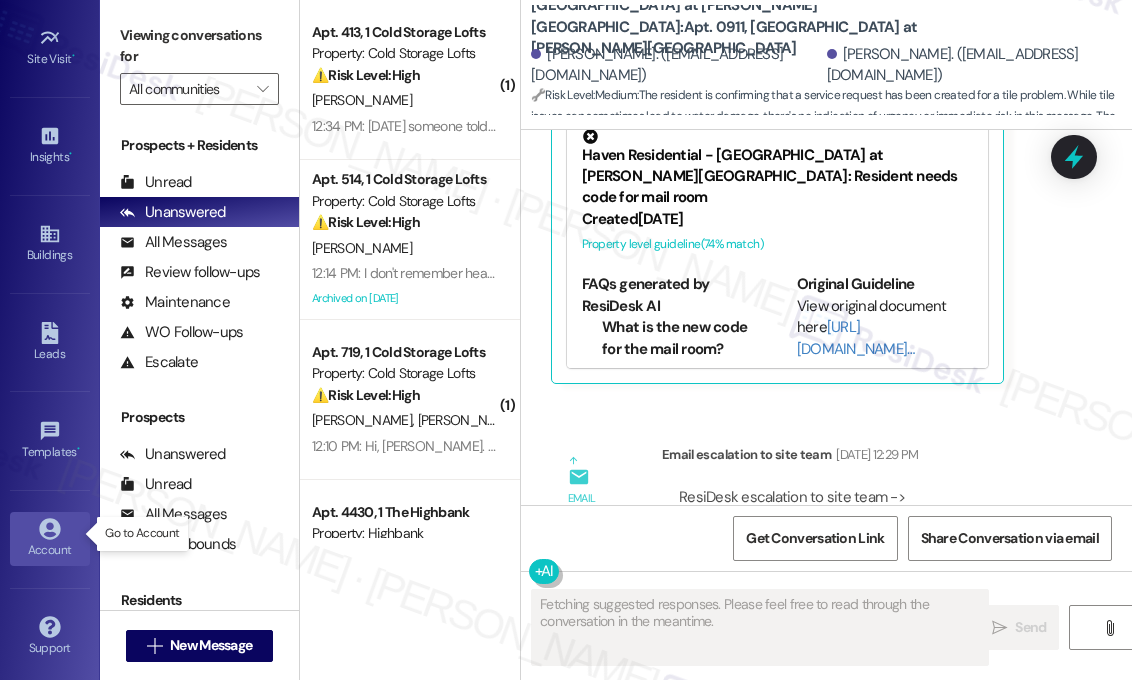click on "Account" at bounding box center [50, 550] 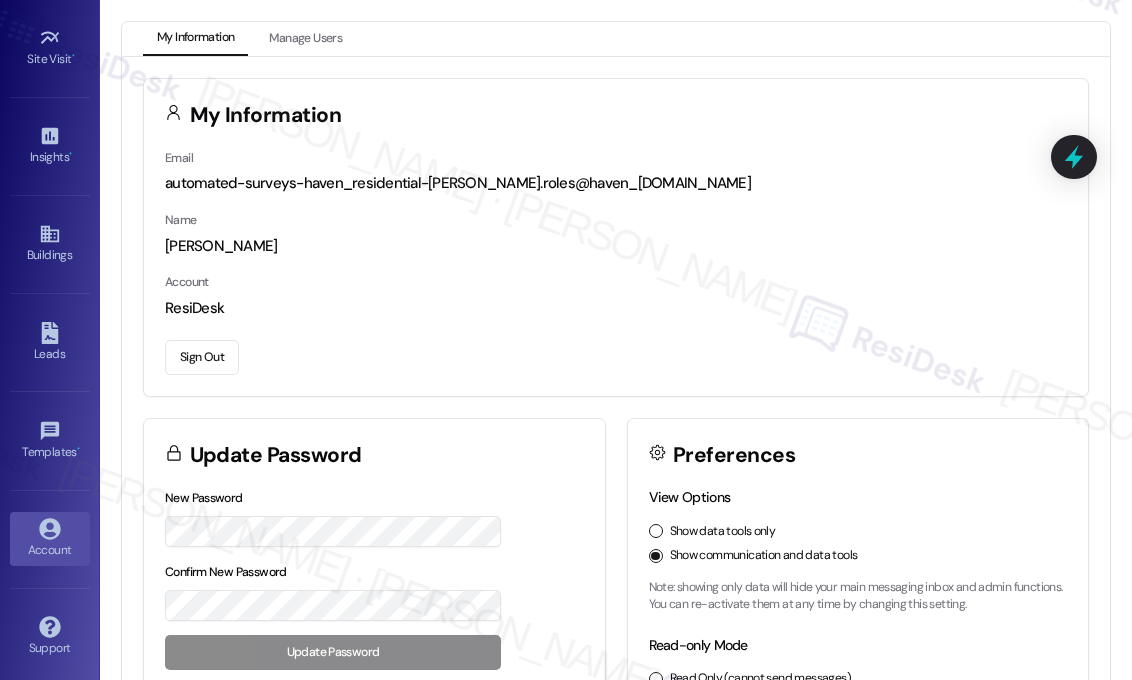 click on "Sign Out" at bounding box center [202, 357] 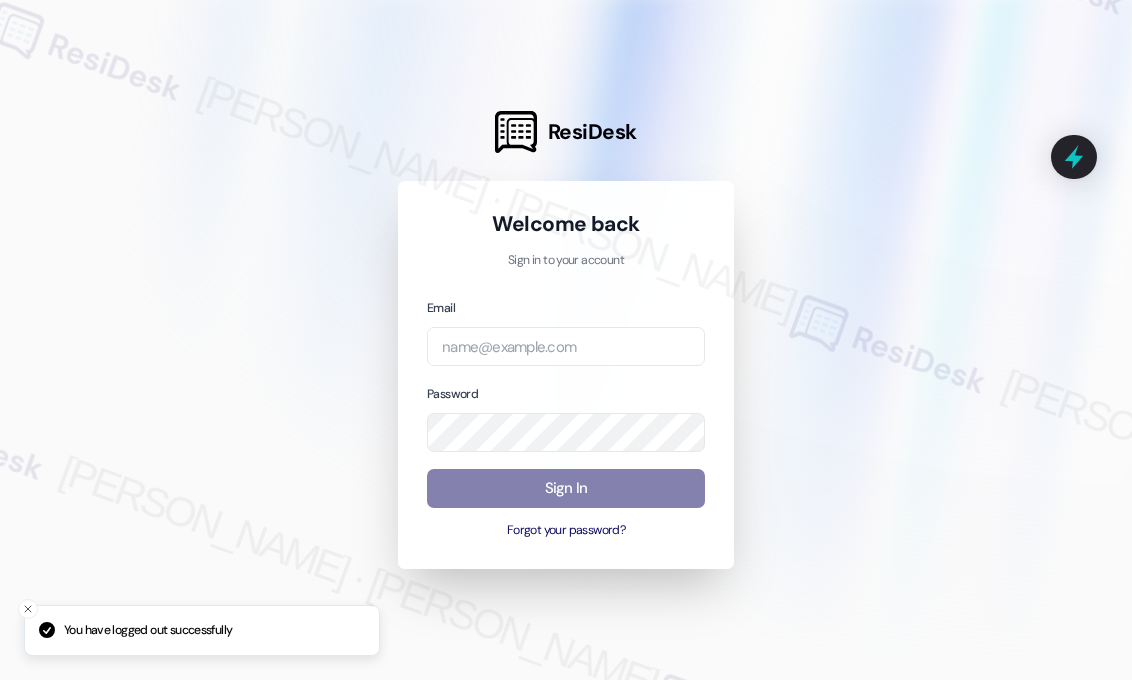 click at bounding box center (566, 340) 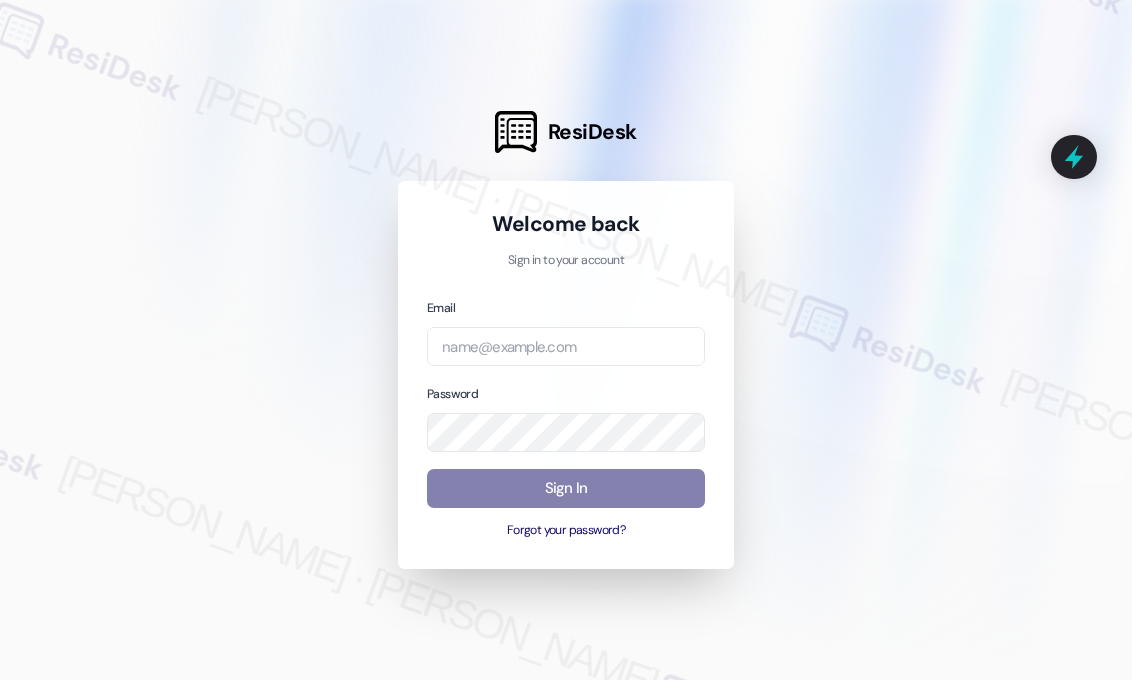 drag, startPoint x: 829, startPoint y: 2, endPoint x: 552, endPoint y: 42, distance: 279.8732 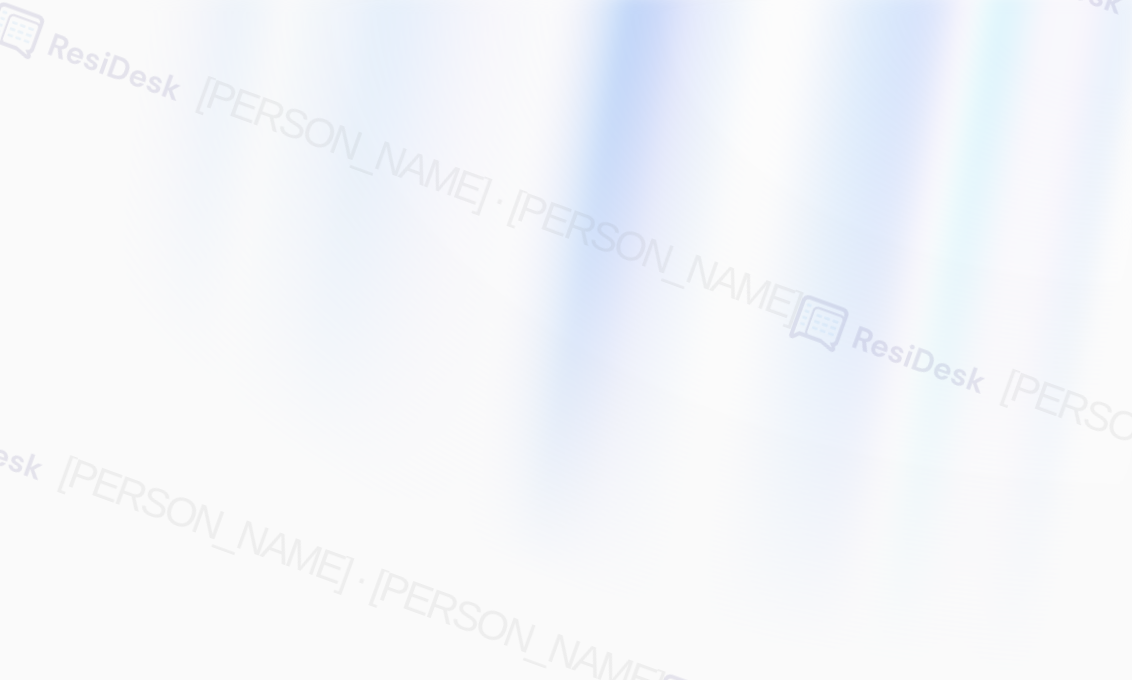 scroll, scrollTop: 0, scrollLeft: 0, axis: both 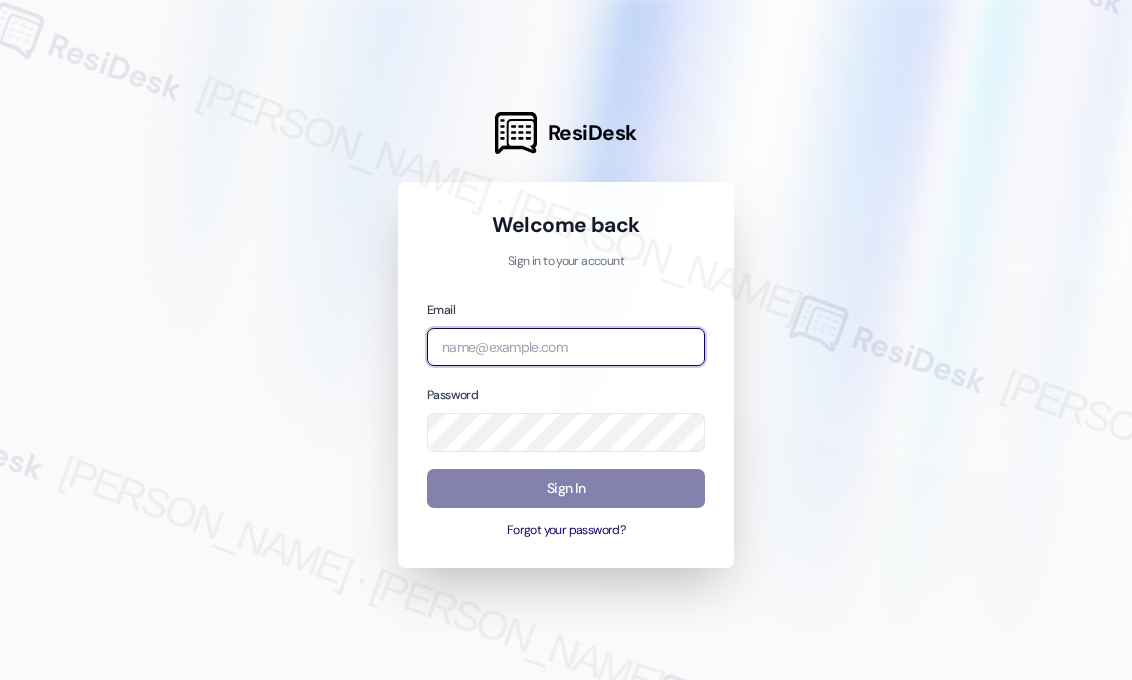 click at bounding box center [566, 347] 